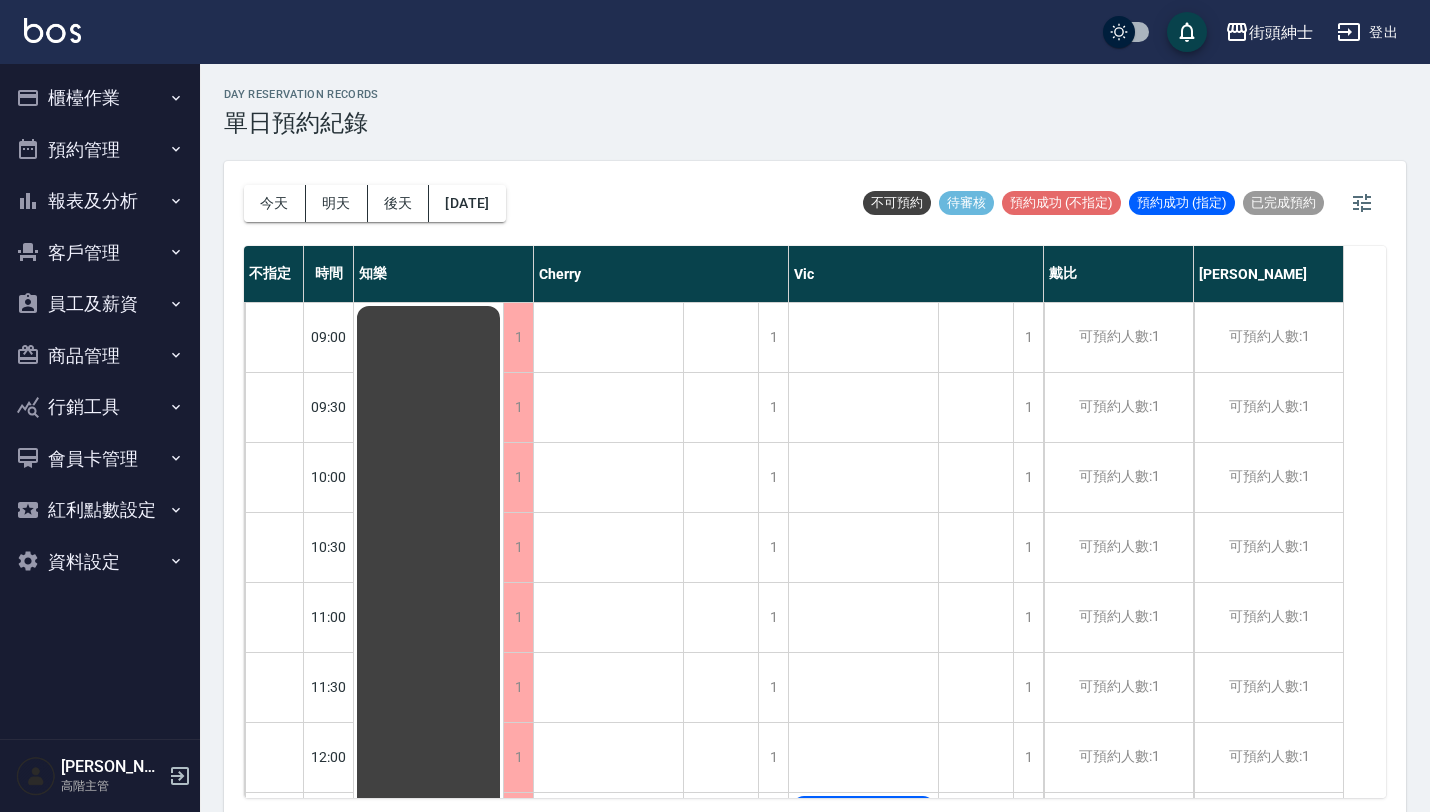 scroll, scrollTop: 0, scrollLeft: 0, axis: both 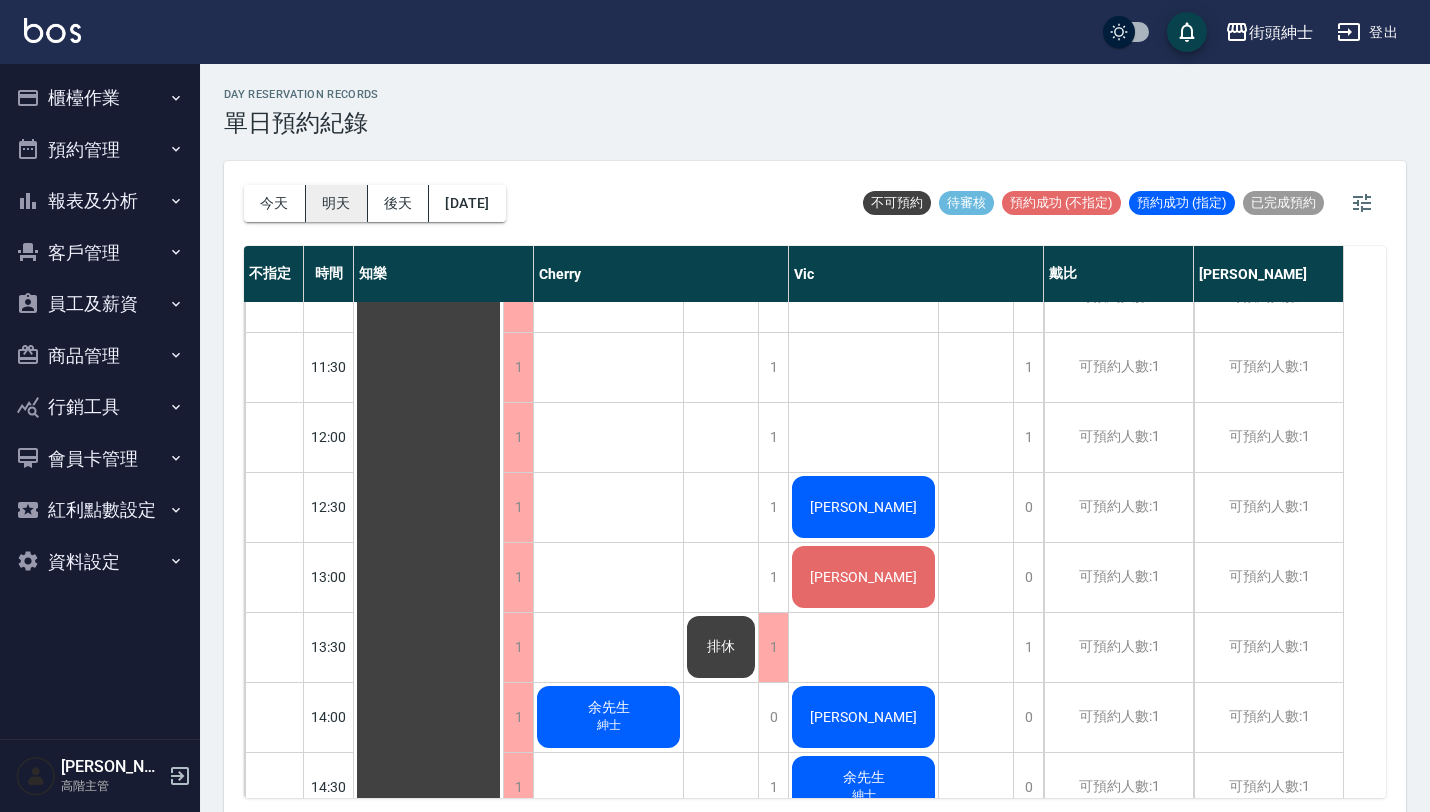 click on "明天" at bounding box center (337, 203) 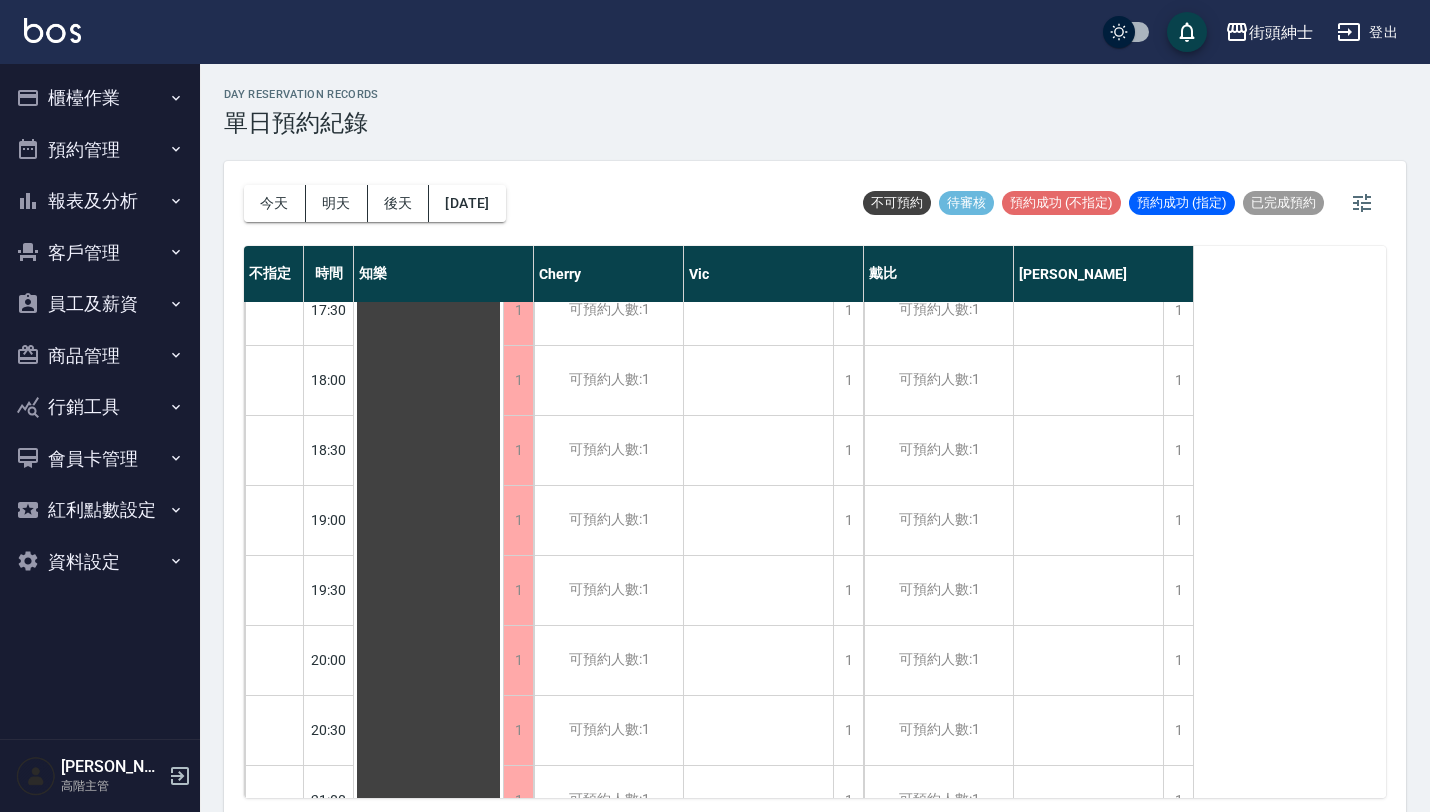 scroll, scrollTop: 1551, scrollLeft: 0, axis: vertical 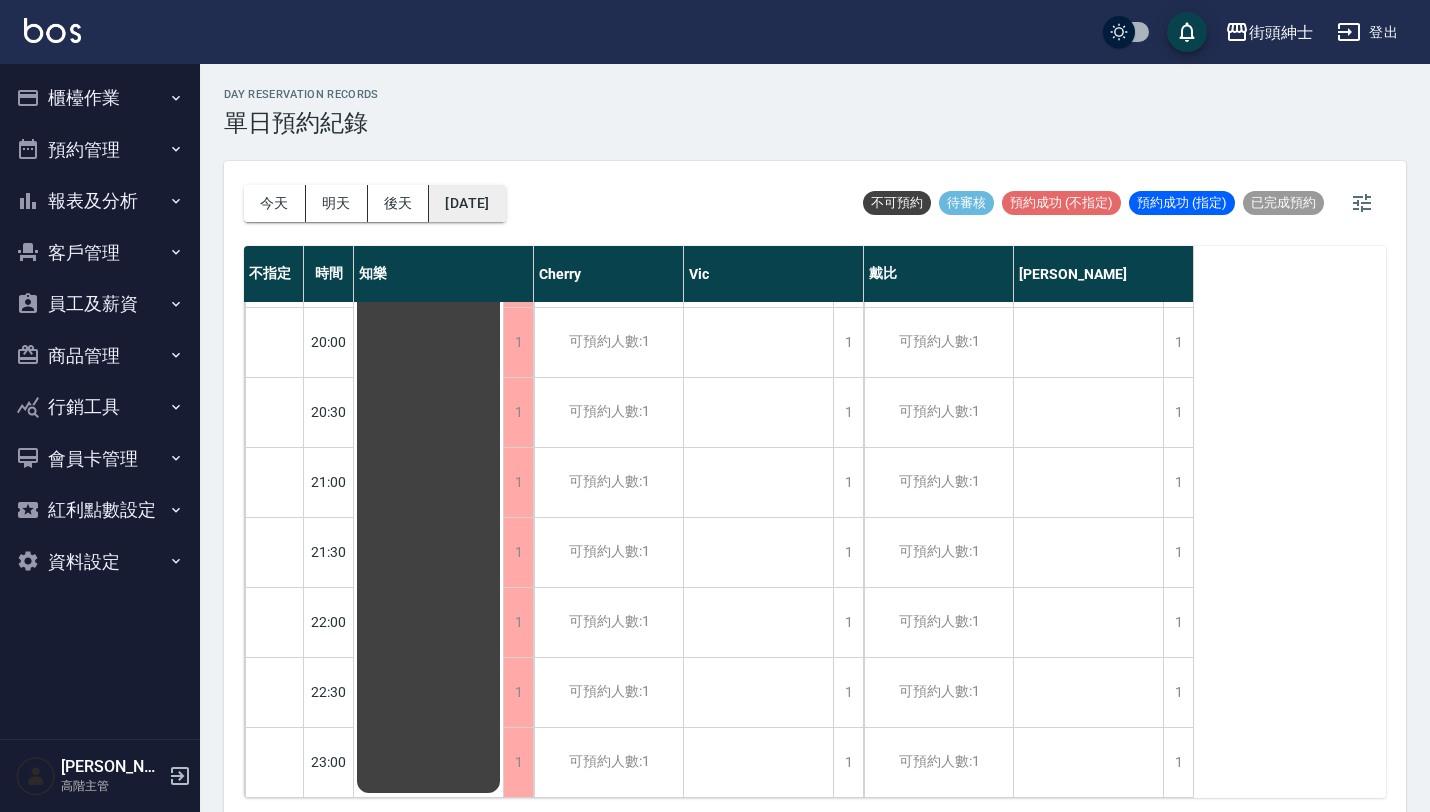 click on "[DATE]" at bounding box center [467, 203] 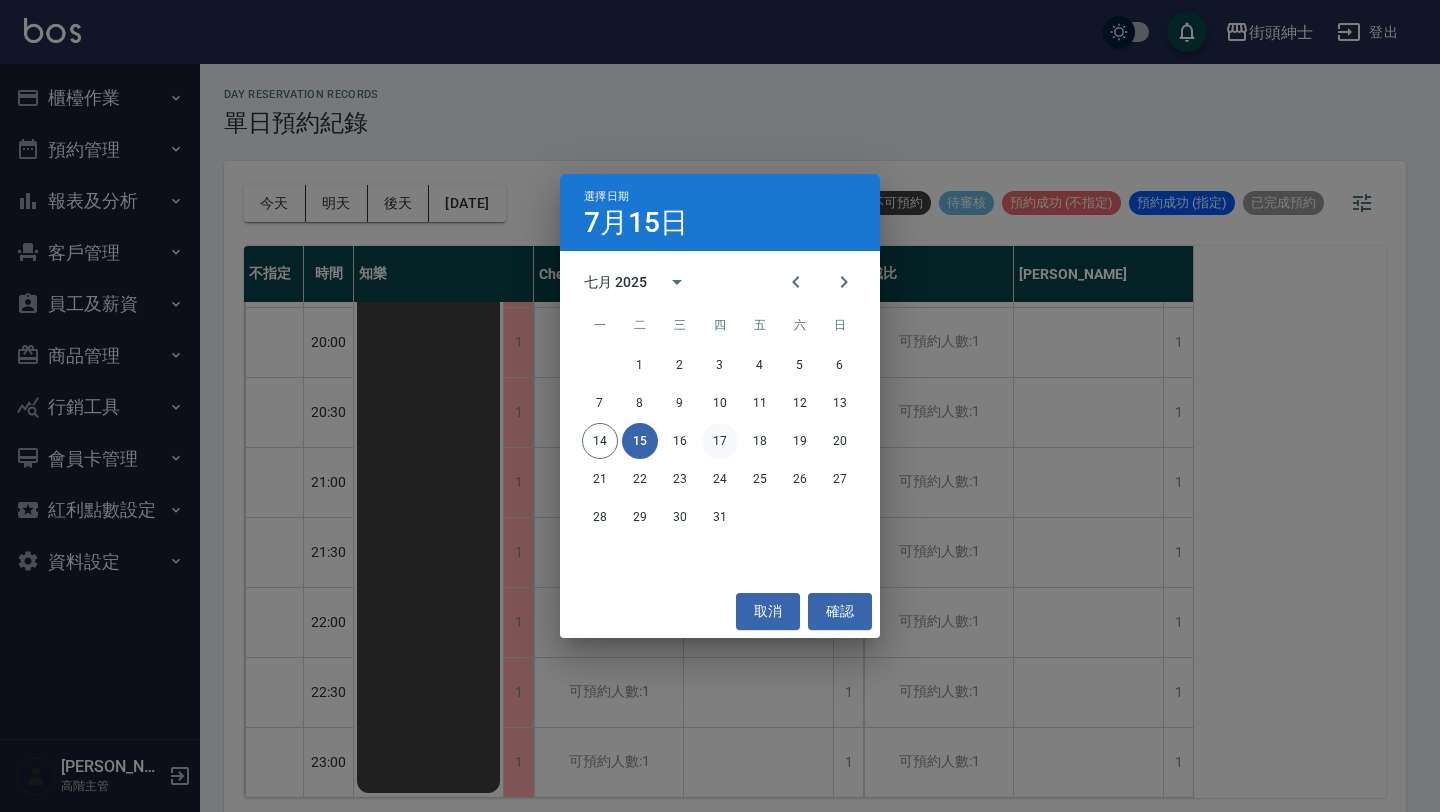 click on "17" at bounding box center [720, 441] 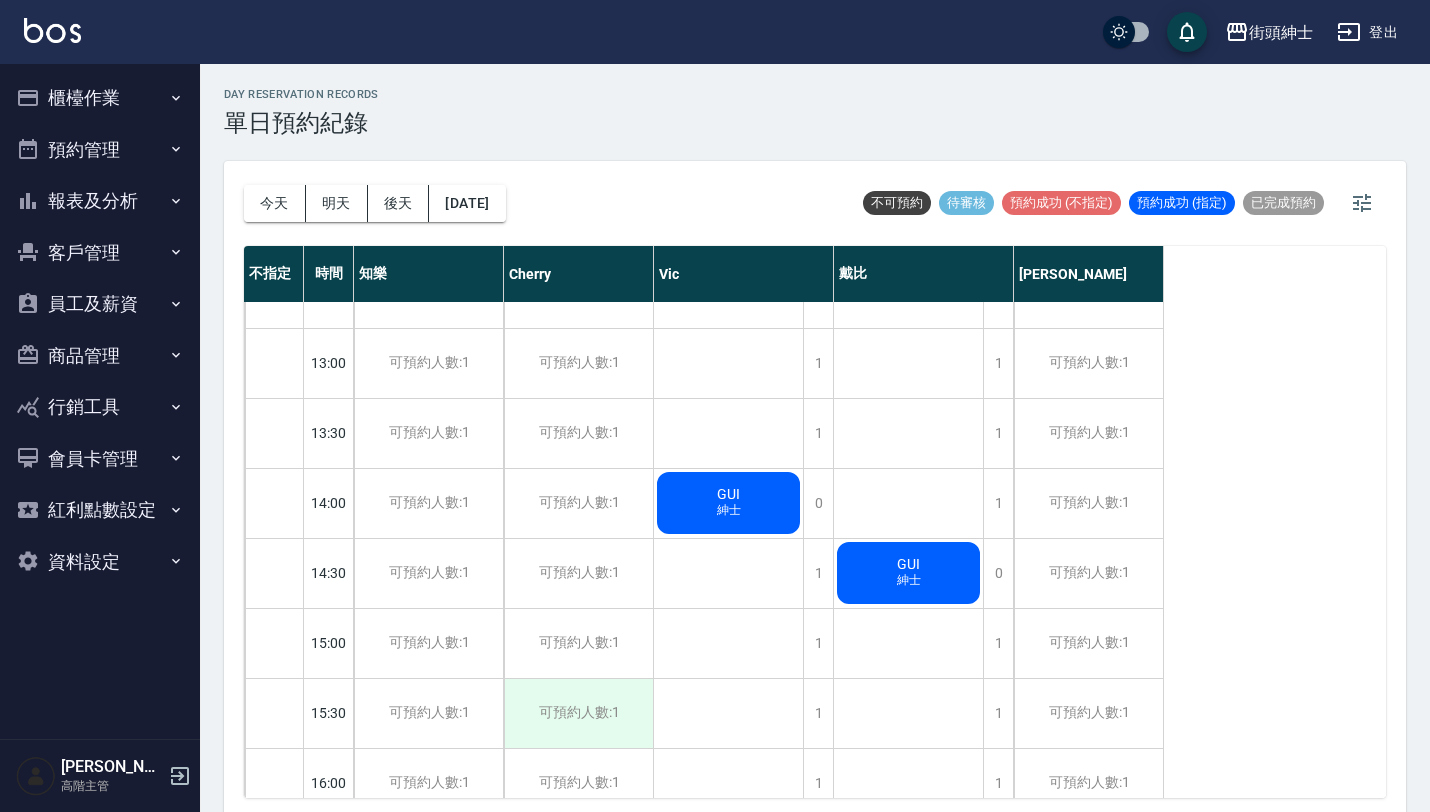scroll, scrollTop: 316, scrollLeft: 0, axis: vertical 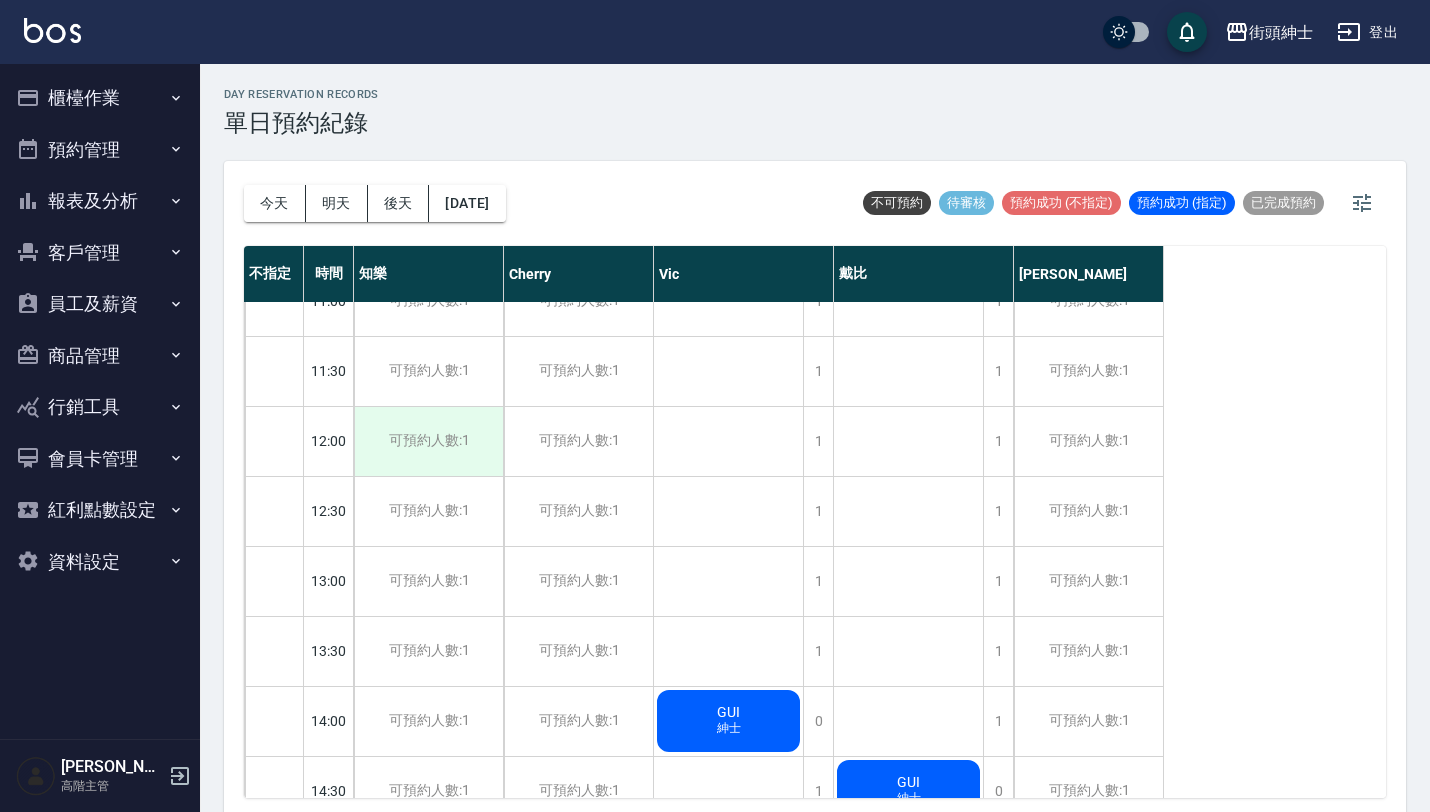 click on "可預約人數:1" at bounding box center (428, 441) 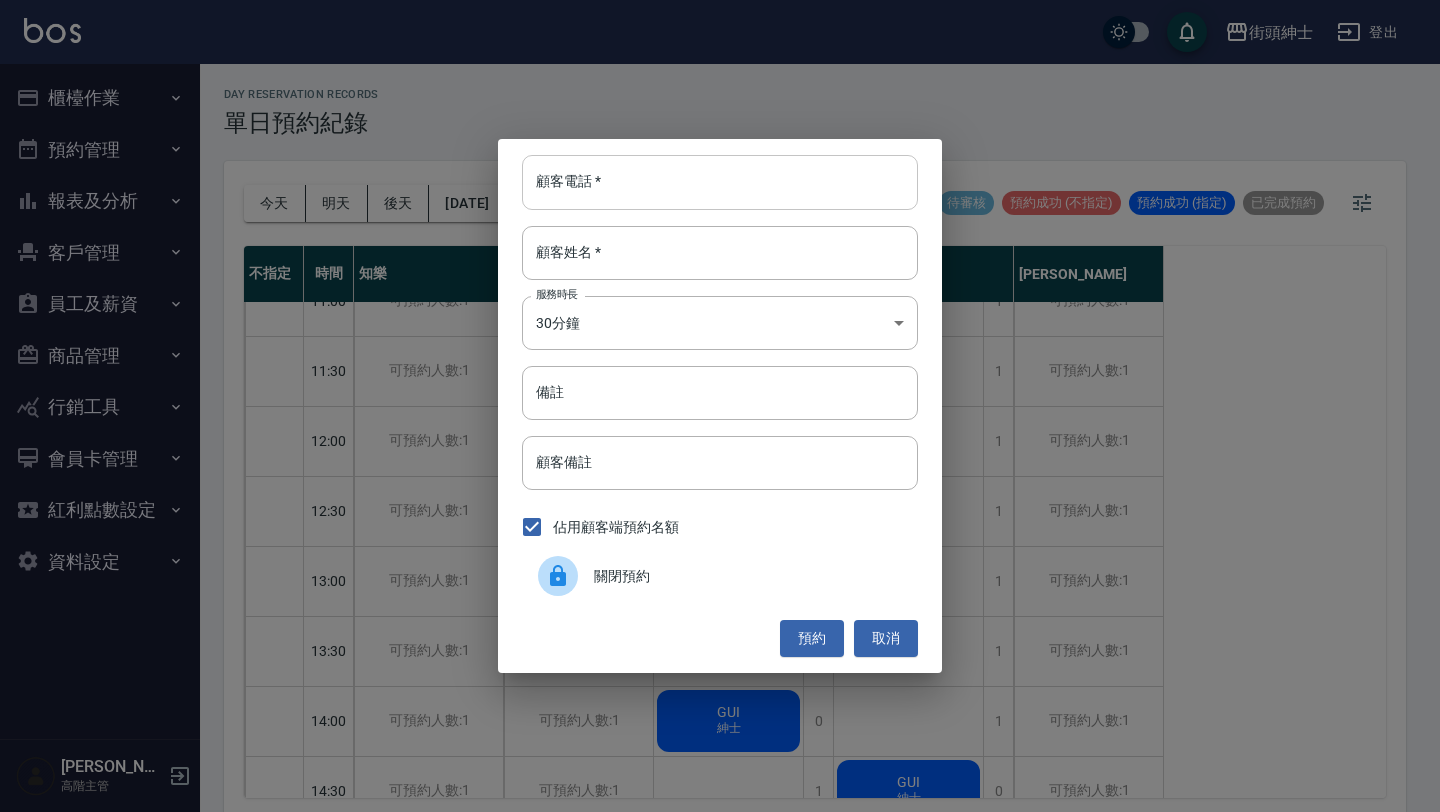 click on "顧客電話   *" at bounding box center [720, 182] 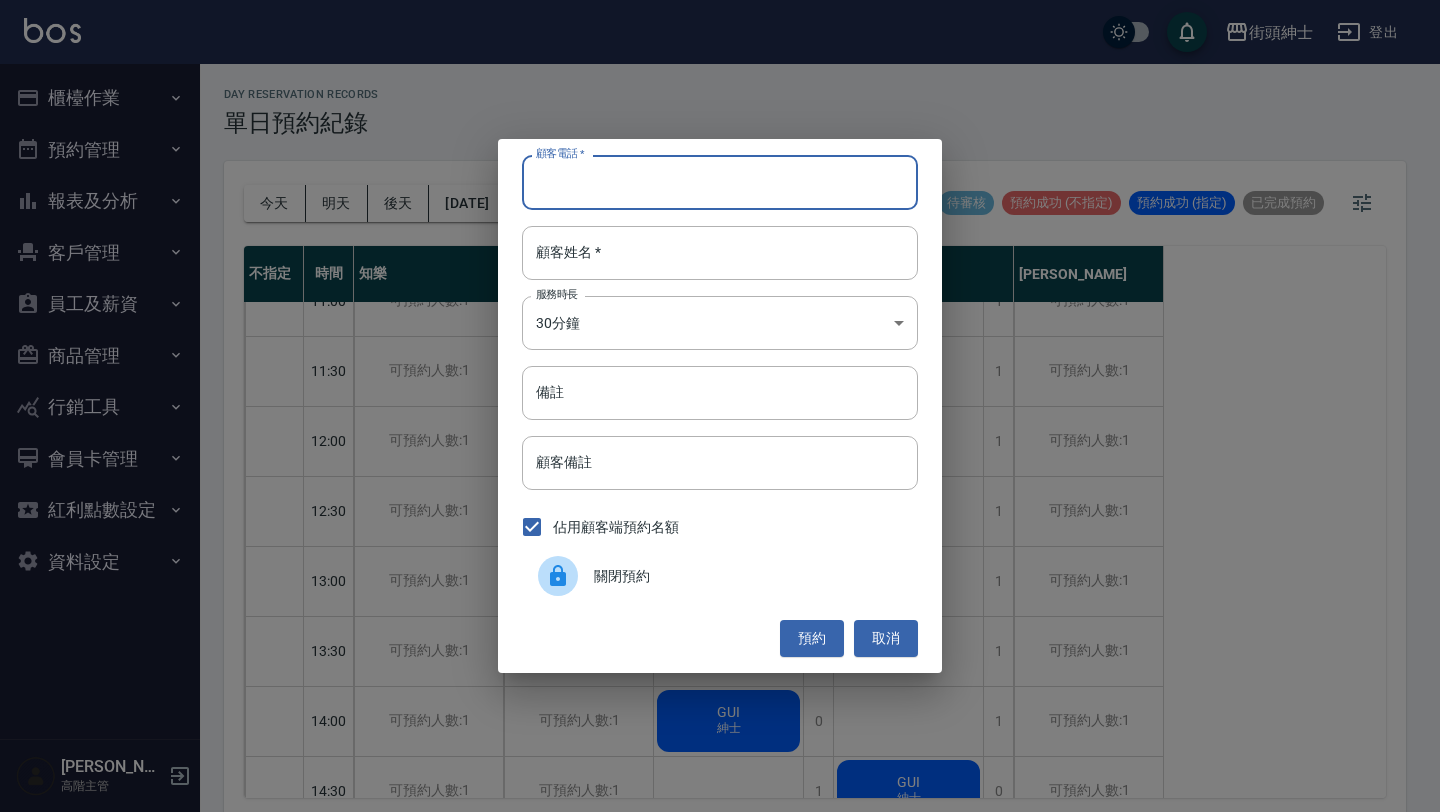 paste on "稱呼：[PERSON_NAME] 電話：[PHONE_NUMBER]" 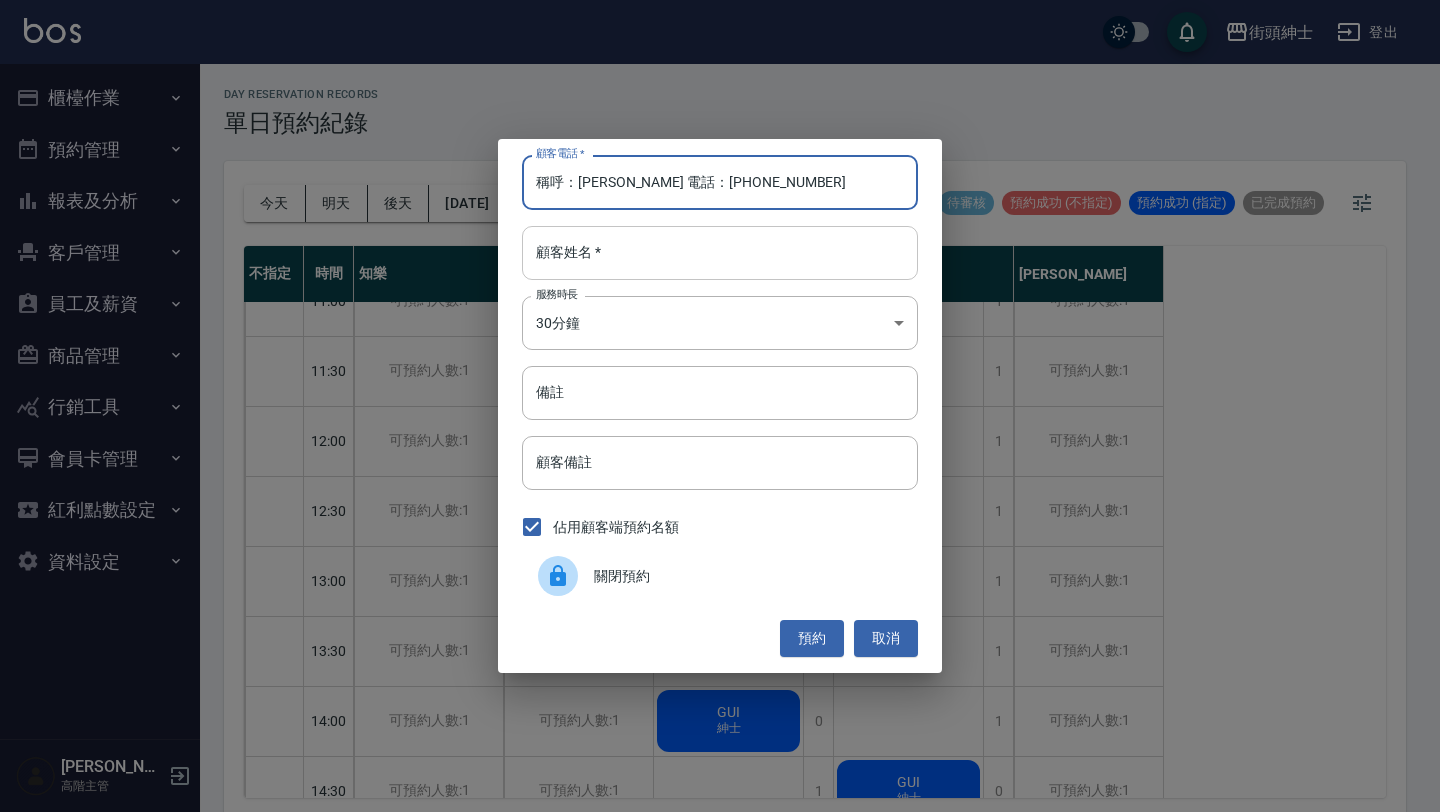 type on "稱呼：[PERSON_NAME] 電話：[PHONE_NUMBER]" 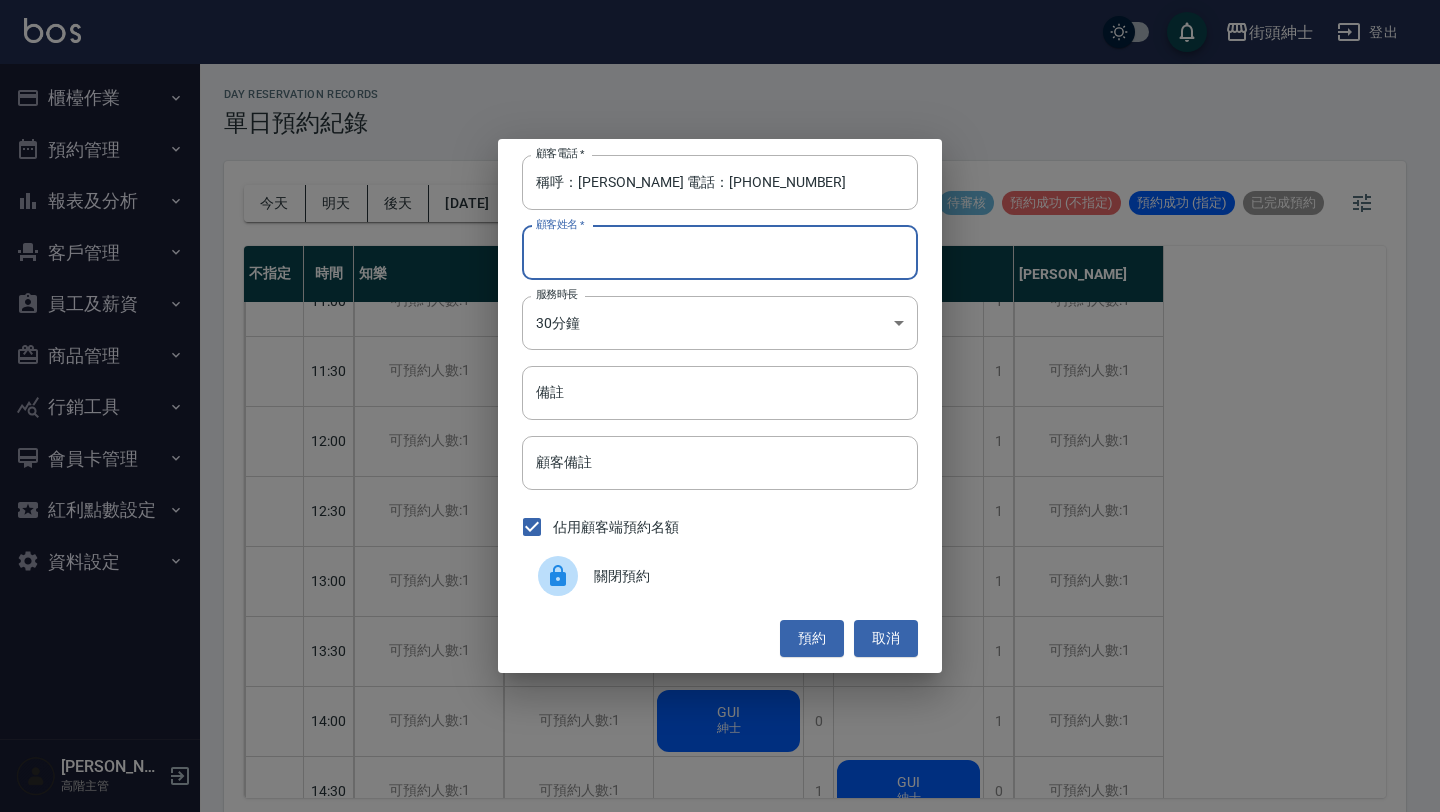 paste on "稱呼：[PERSON_NAME] 電話：[PHONE_NUMBER]" 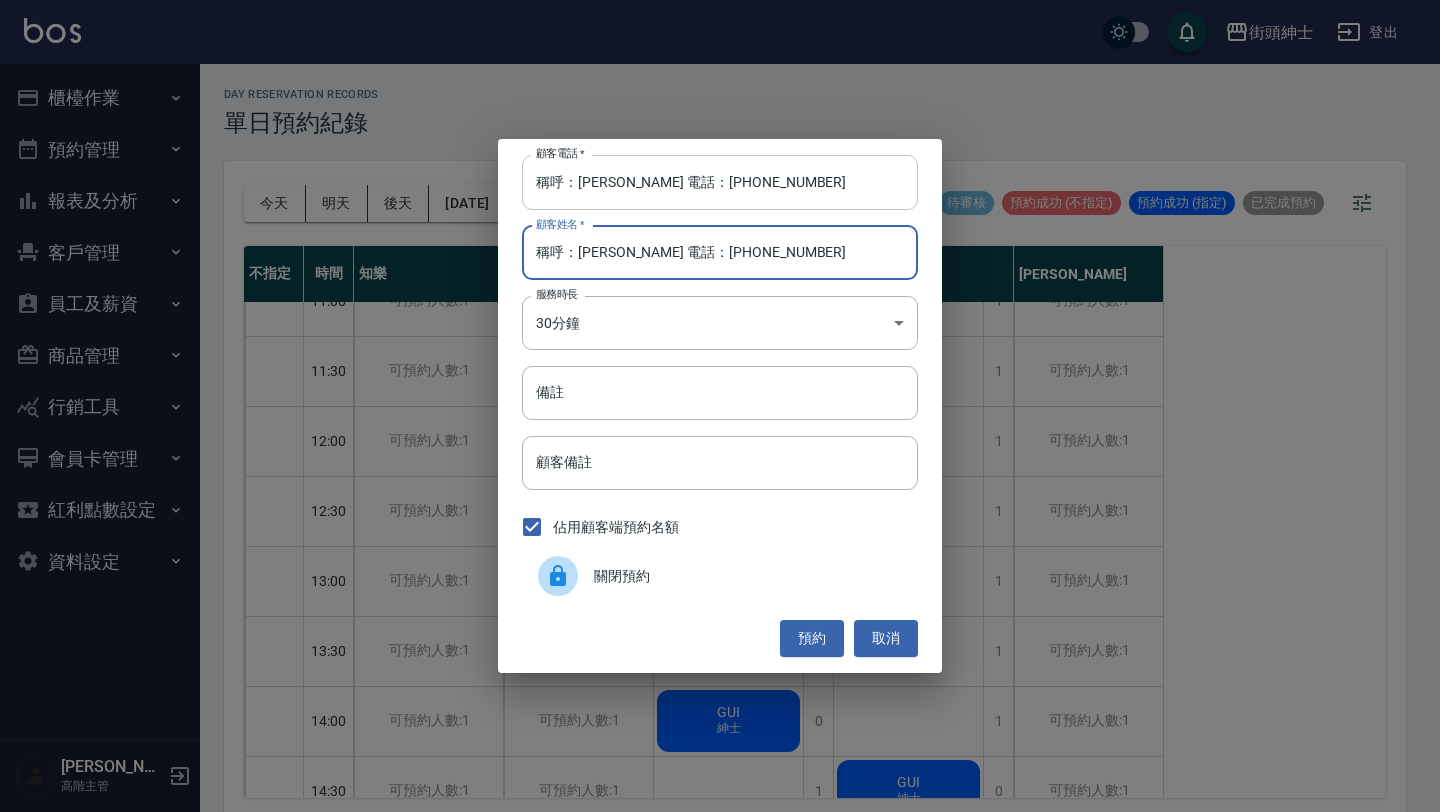 type on "稱呼：[PERSON_NAME] 電話：[PHONE_NUMBER]" 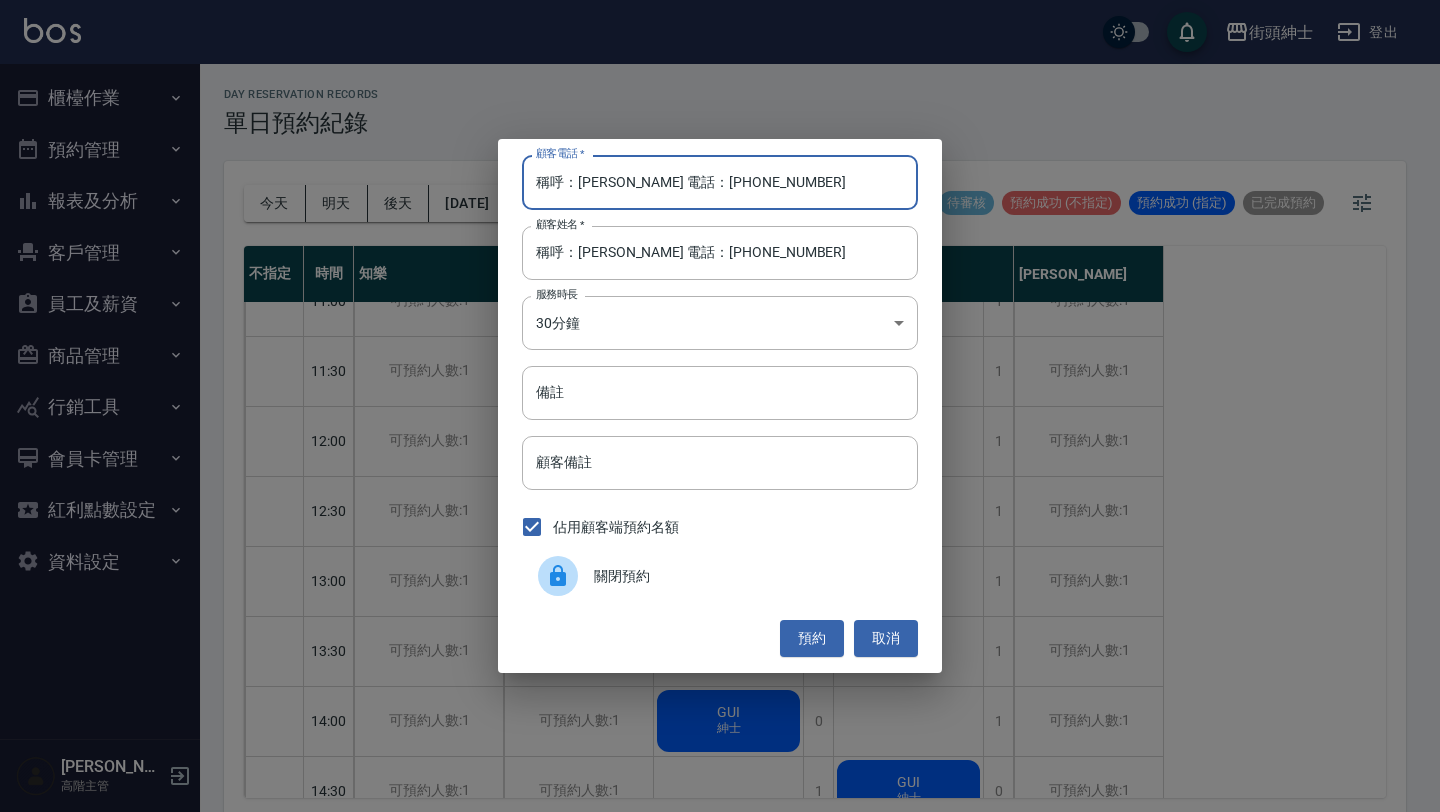 drag, startPoint x: 661, startPoint y: 183, endPoint x: 506, endPoint y: 183, distance: 155 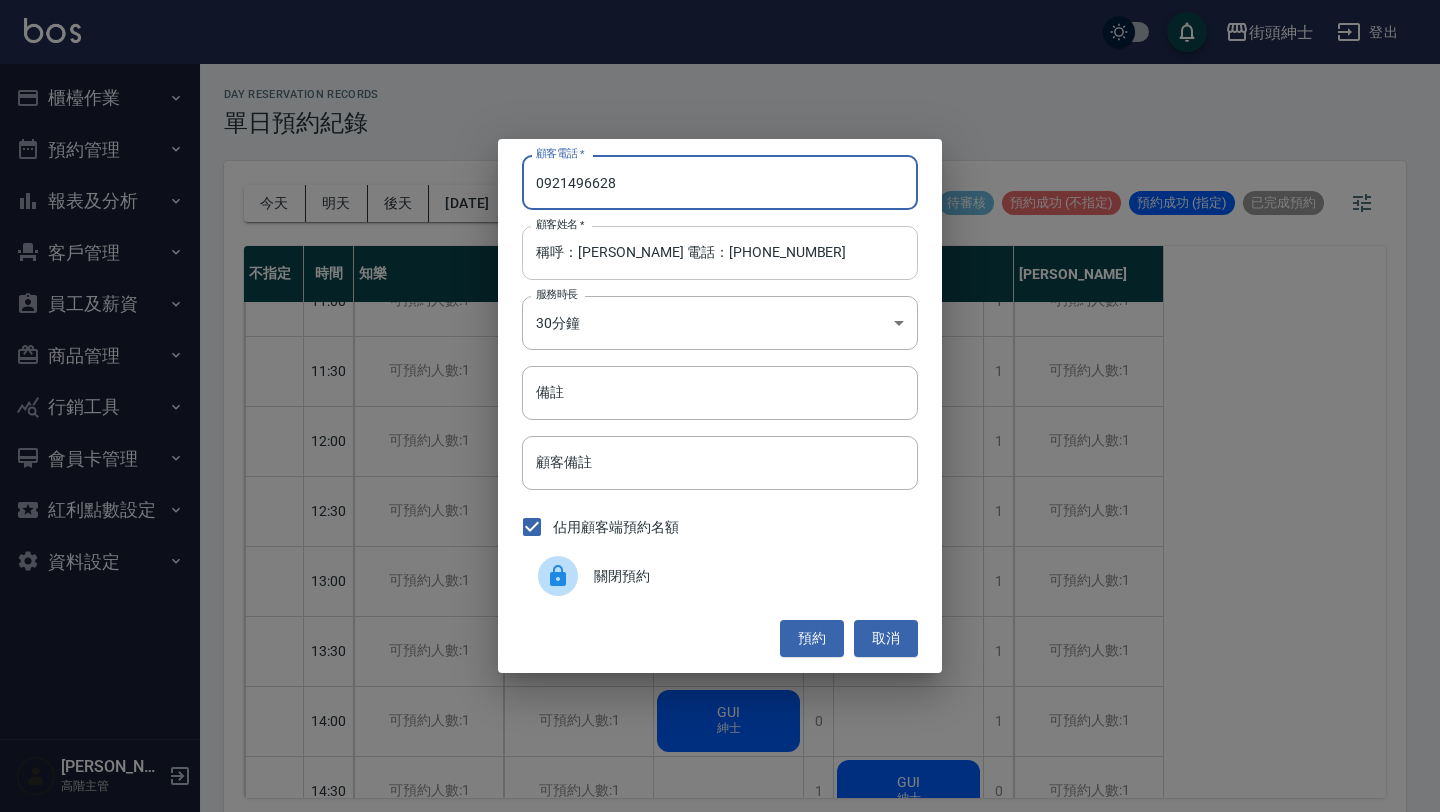 type on "0921496628" 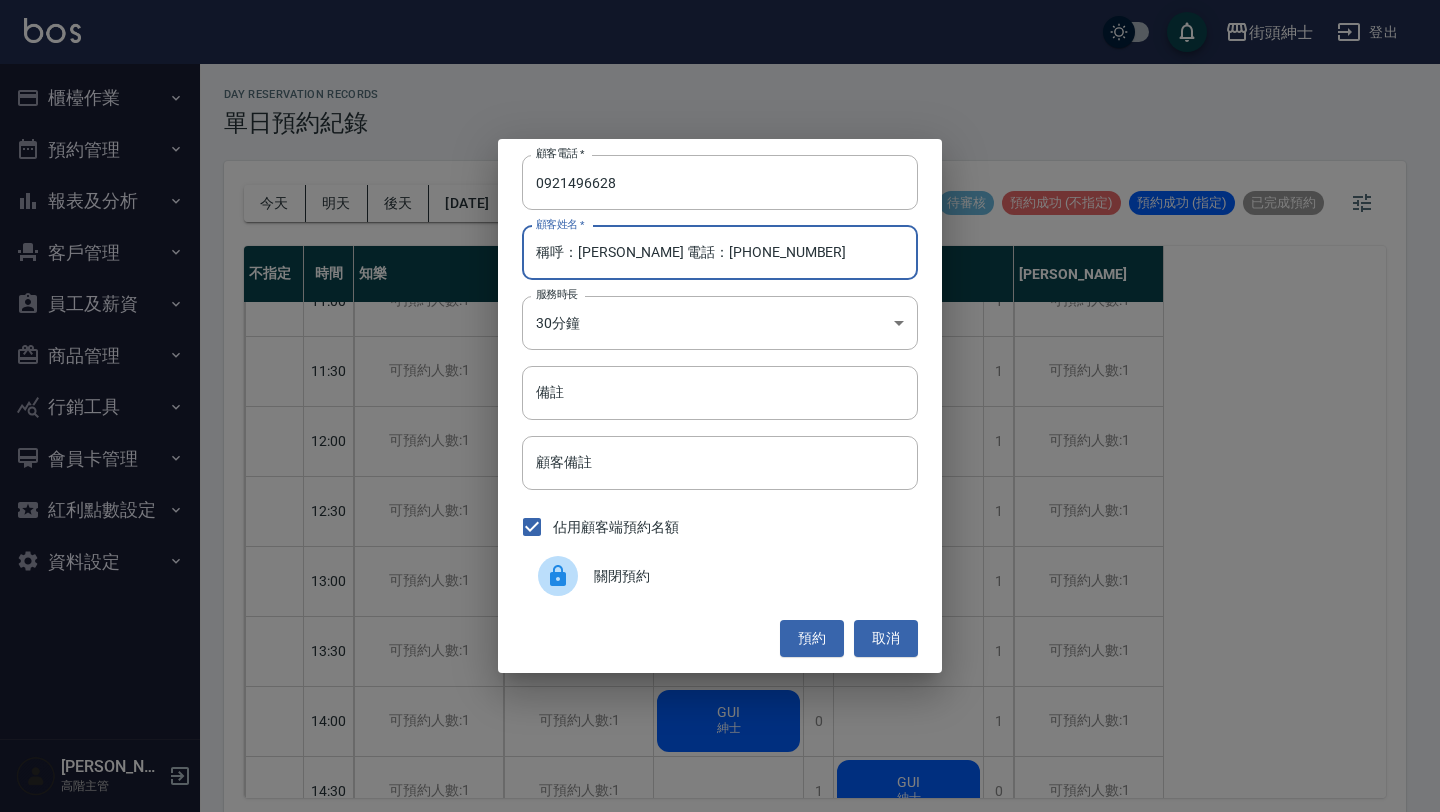 drag, startPoint x: 579, startPoint y: 248, endPoint x: 529, endPoint y: 248, distance: 50 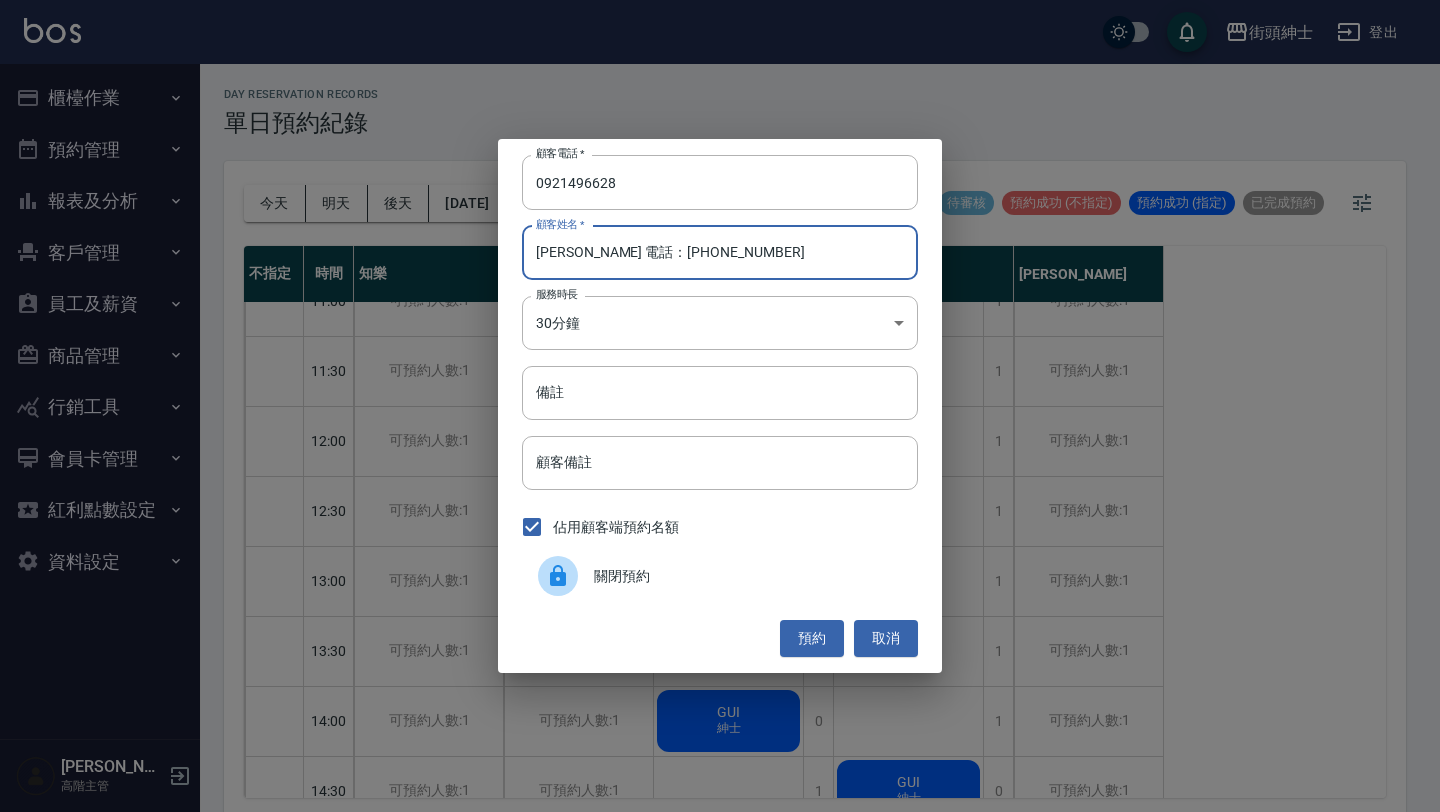 drag, startPoint x: 576, startPoint y: 251, endPoint x: 828, endPoint y: 255, distance: 252.03174 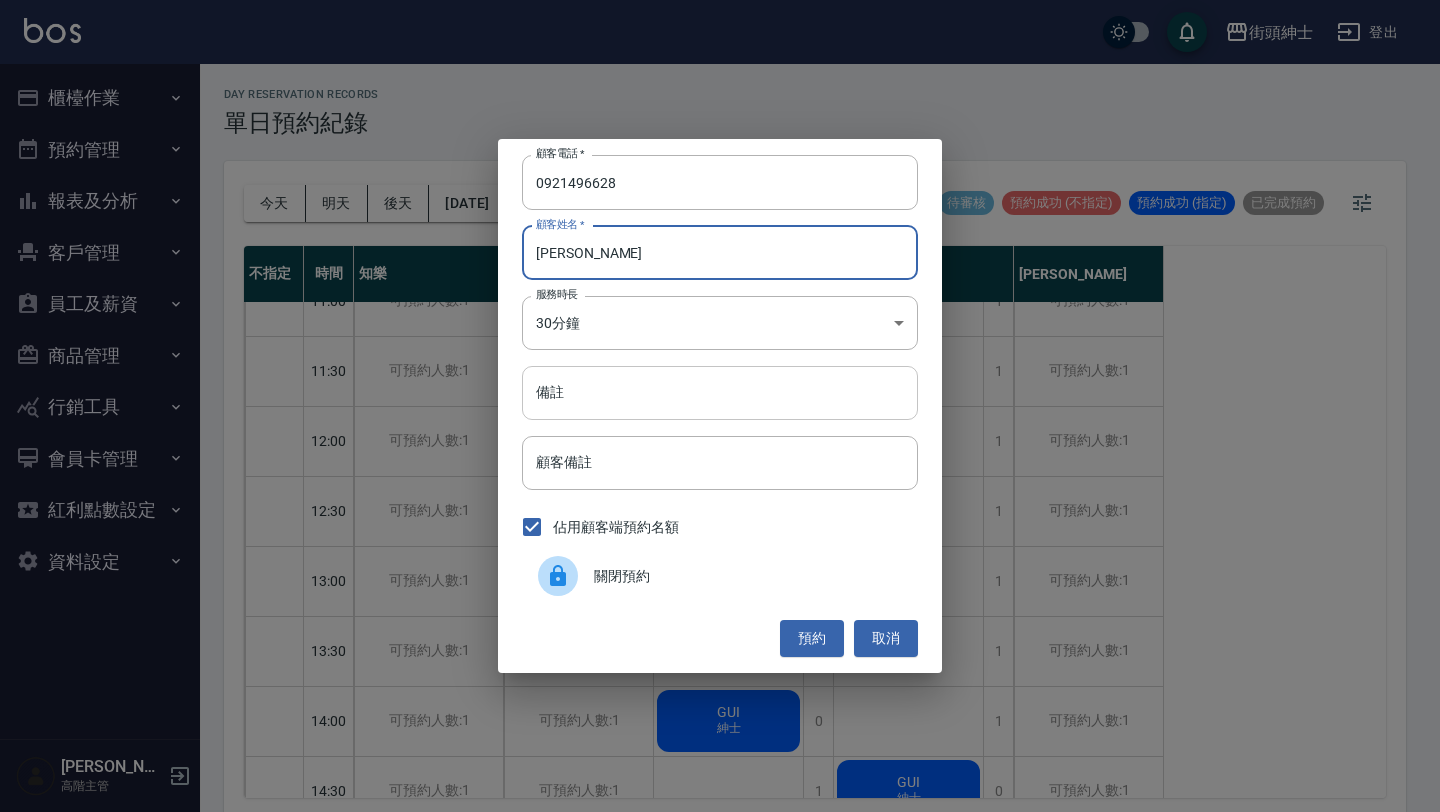 type on "[PERSON_NAME]" 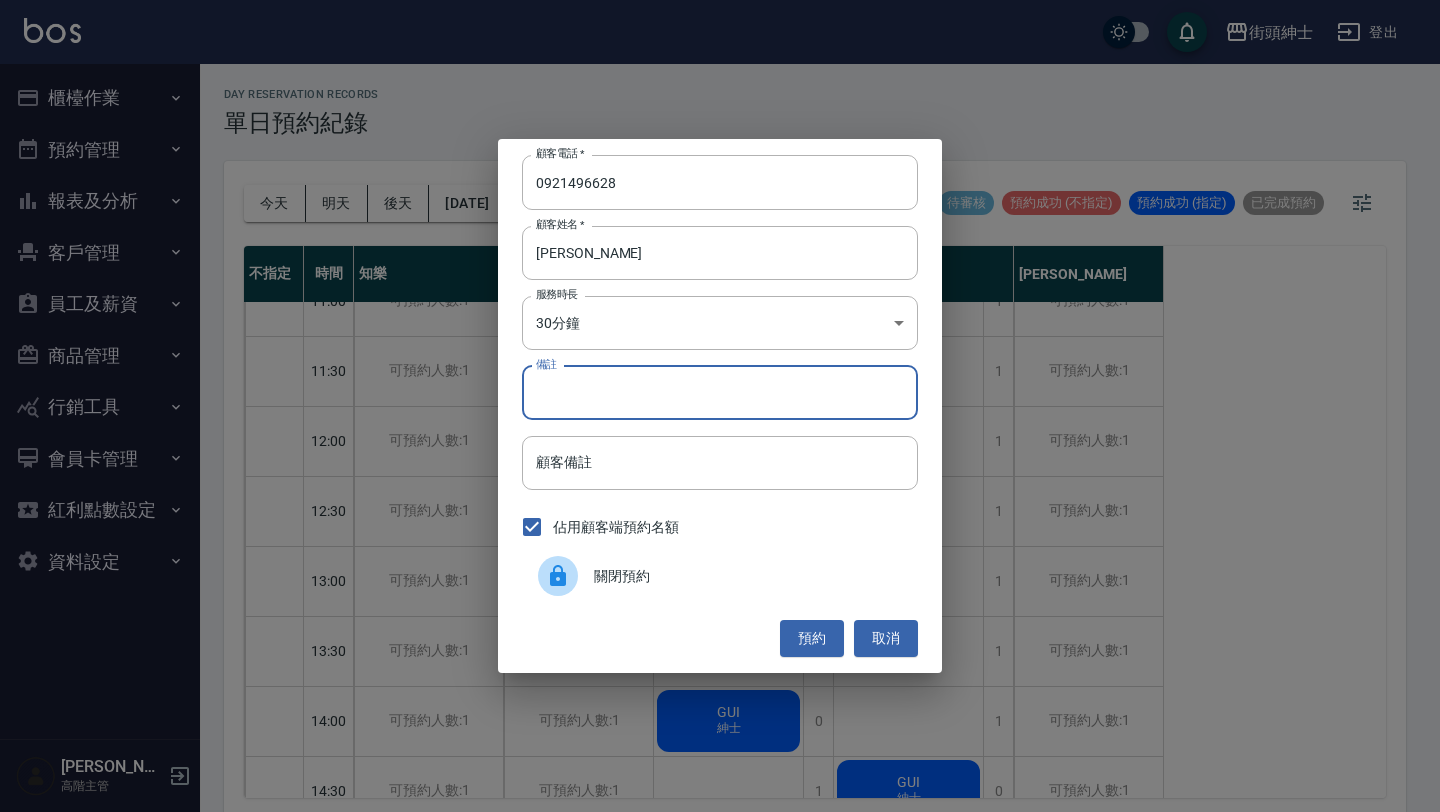 click on "備註" at bounding box center (720, 393) 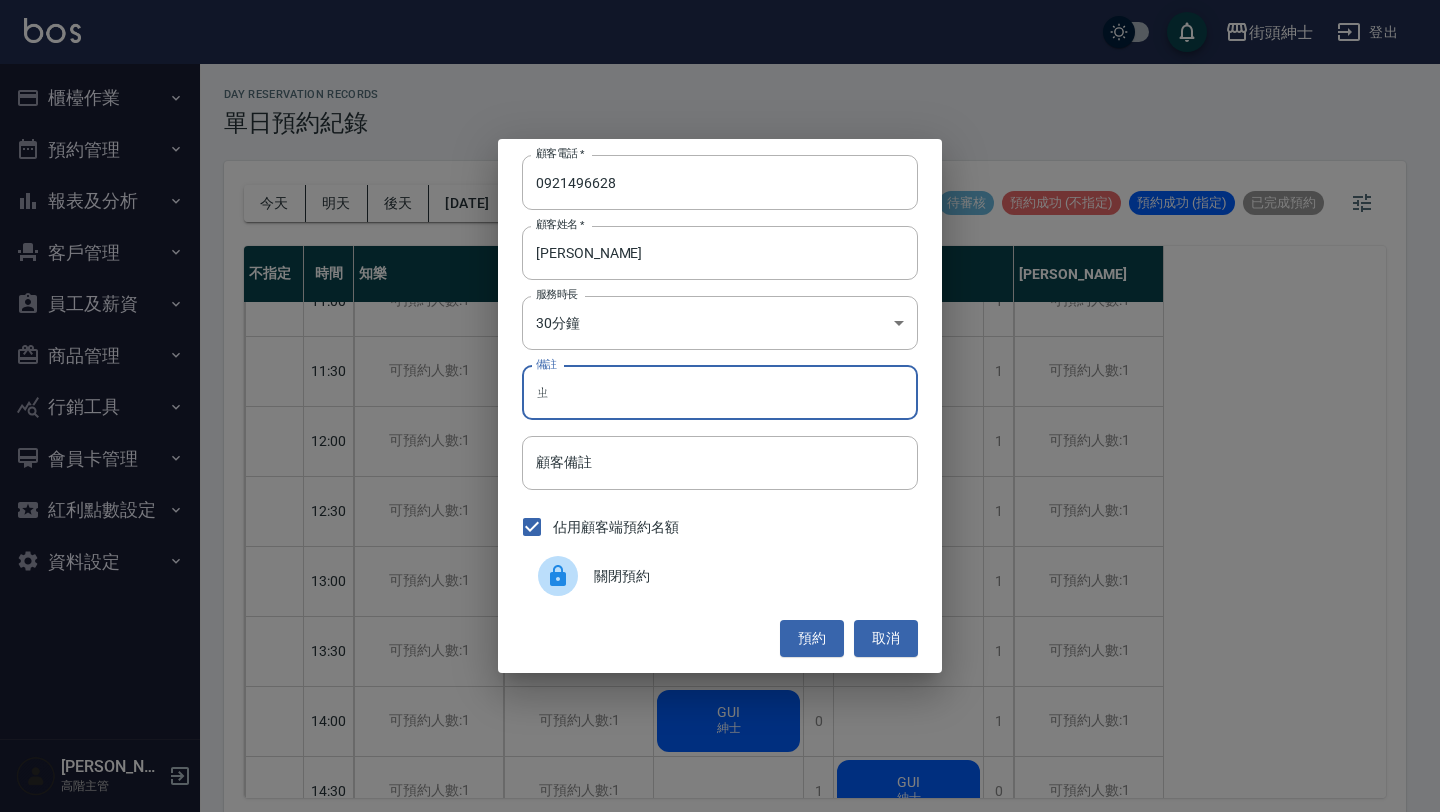 type on "止" 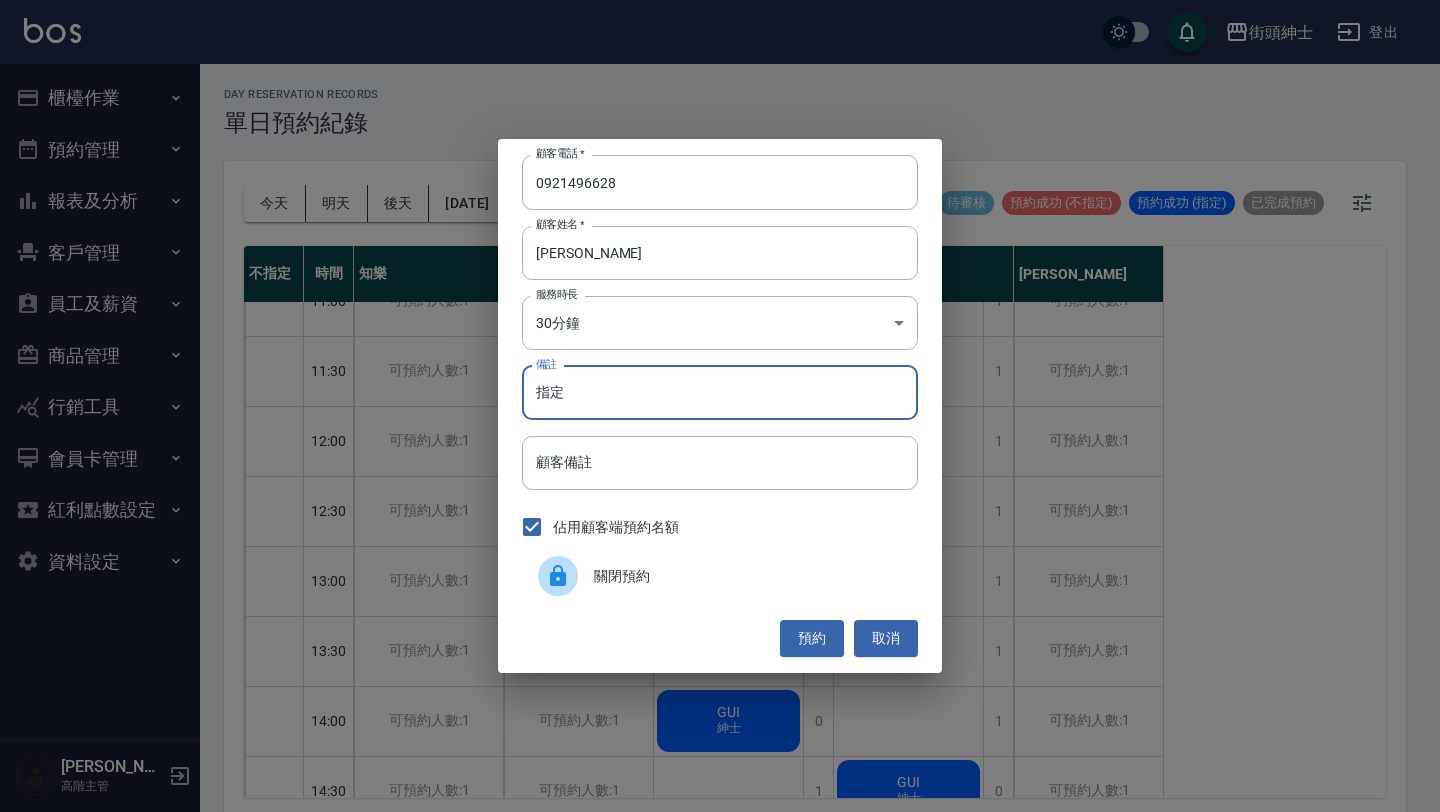 type on "指定" 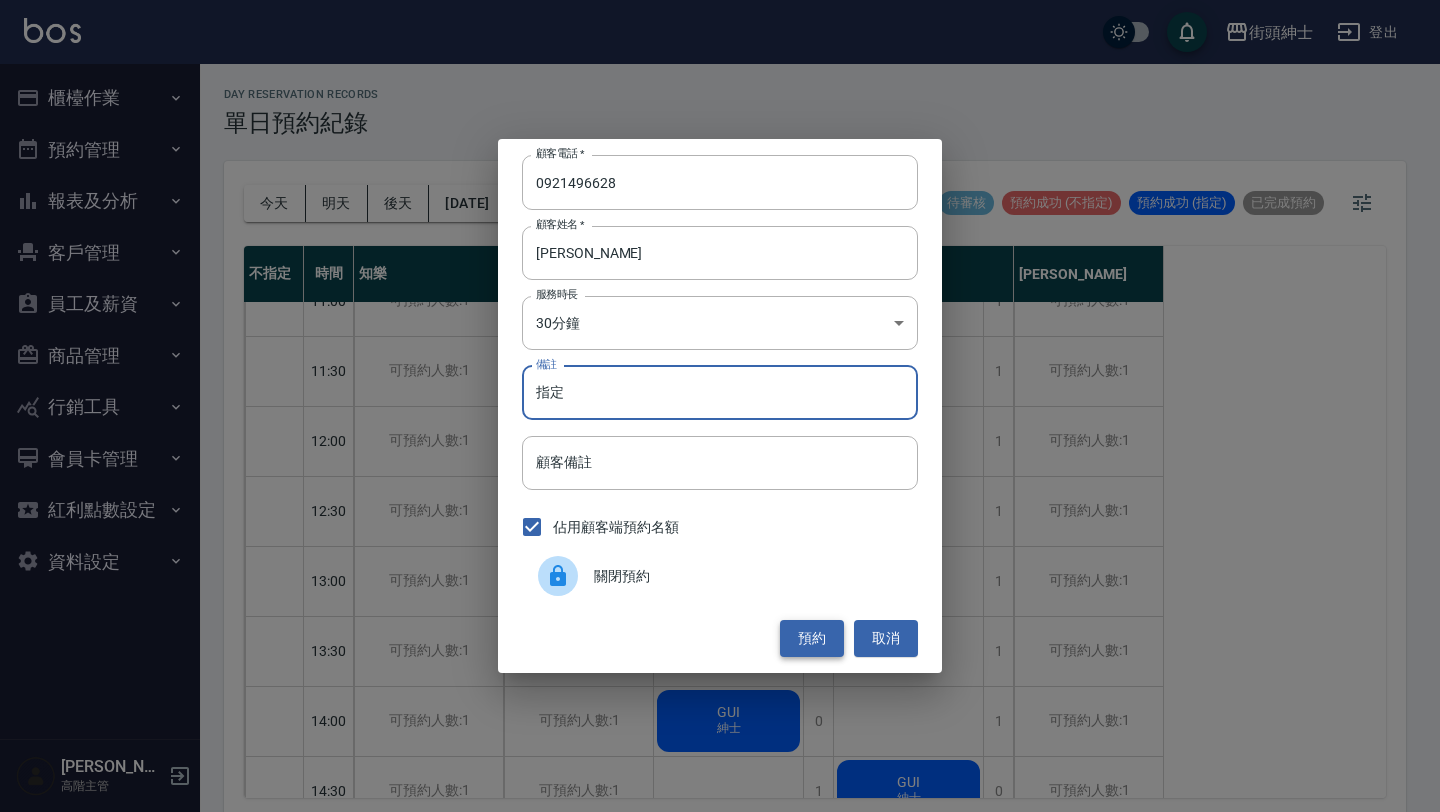 click on "預約" at bounding box center (812, 638) 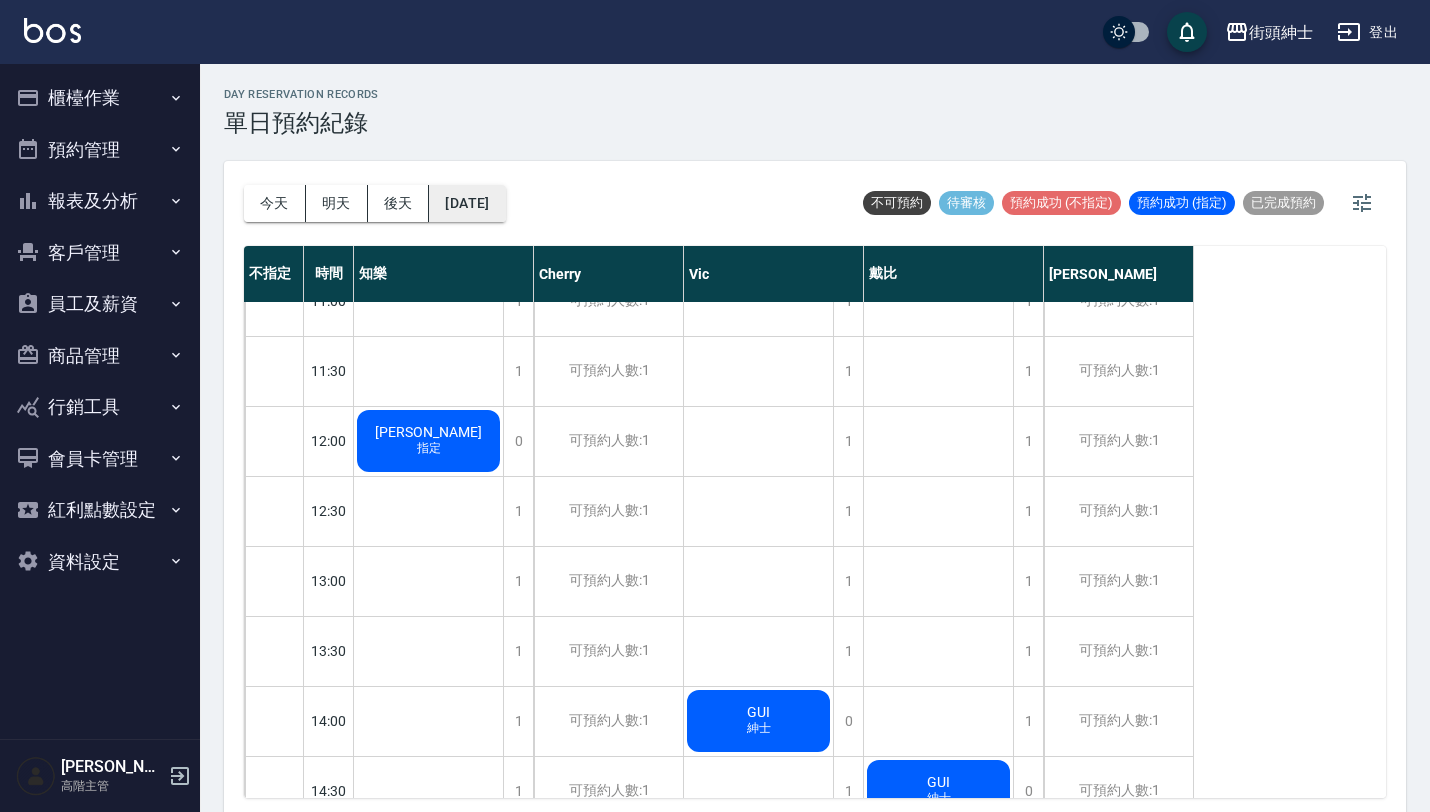 click on "[DATE]" at bounding box center [467, 203] 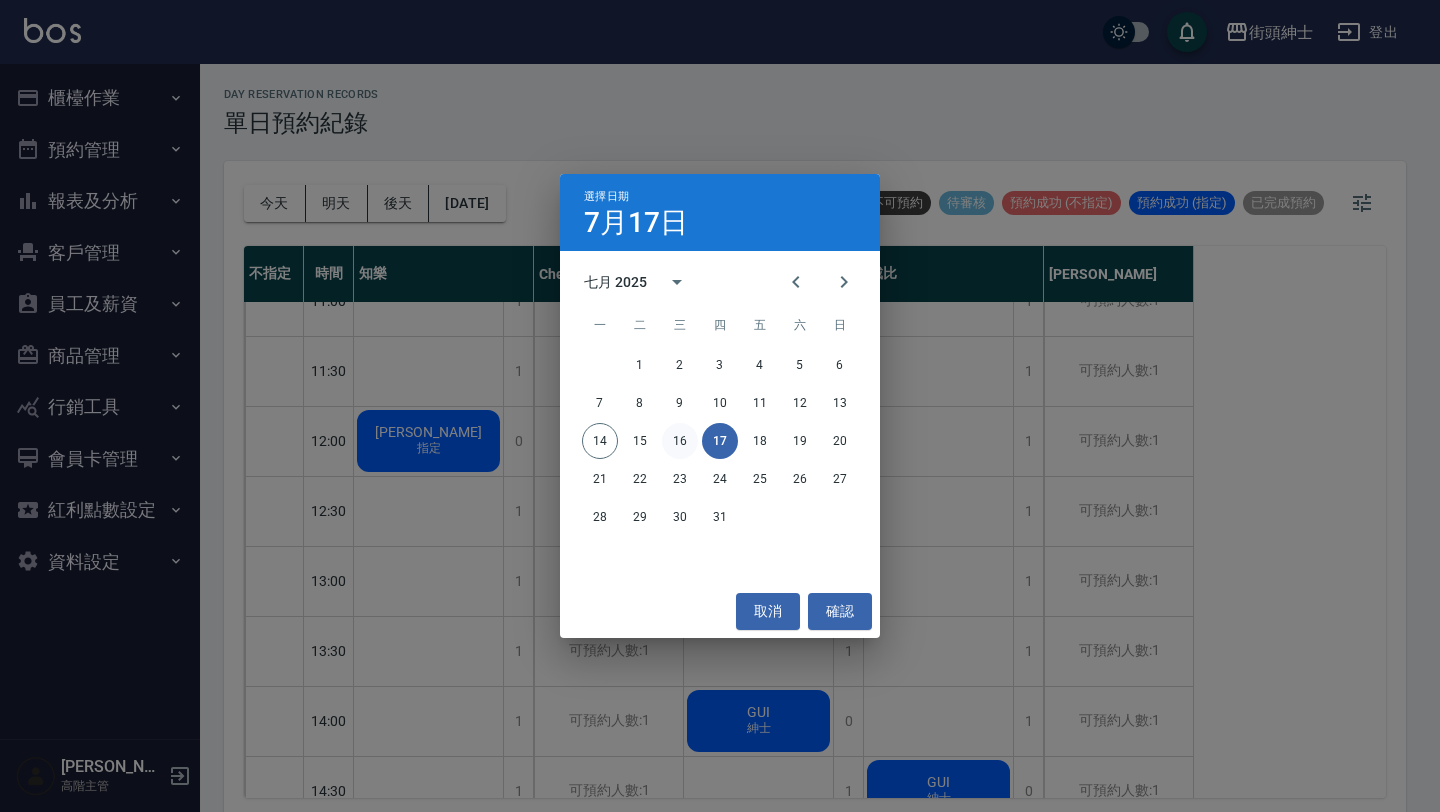 click on "16" at bounding box center (680, 441) 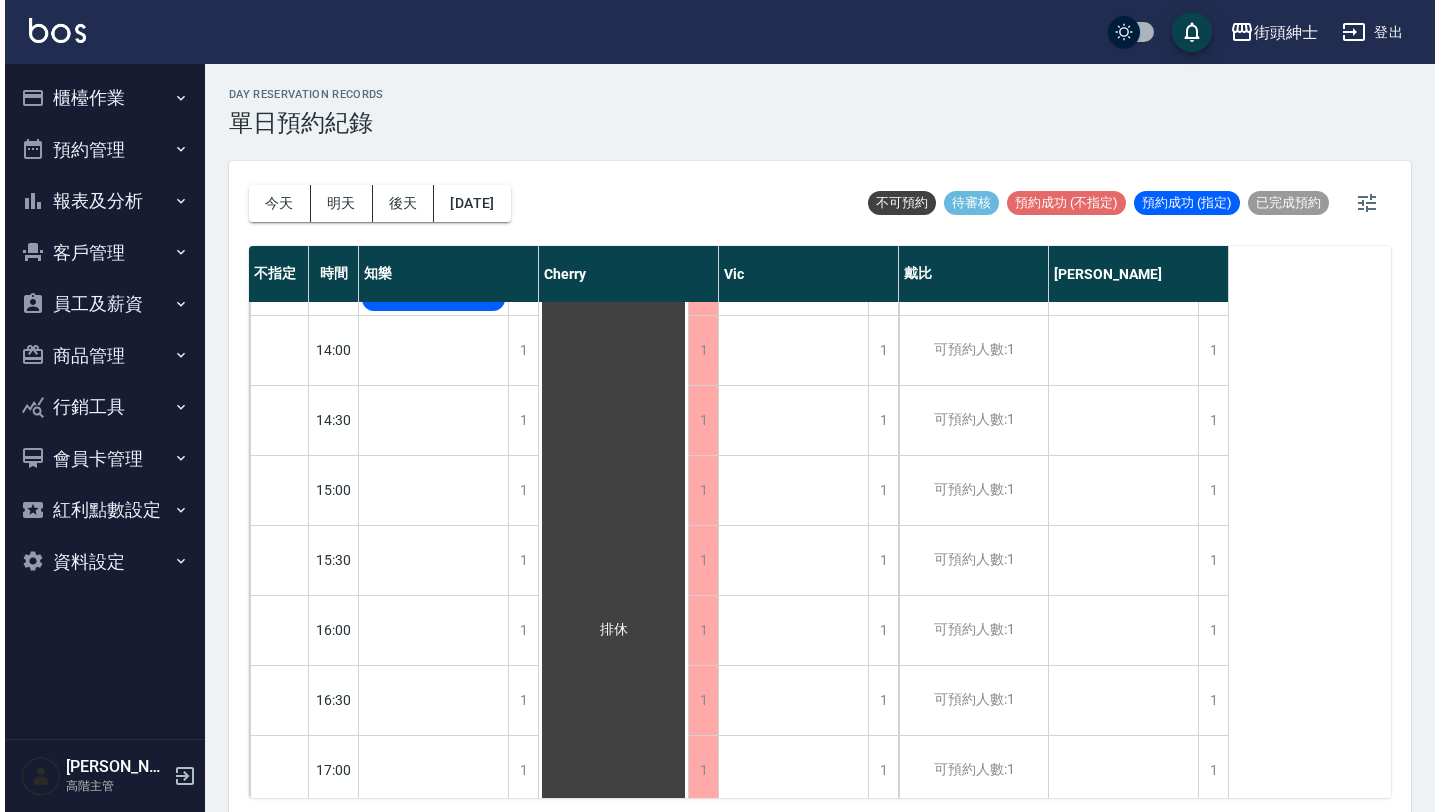 scroll, scrollTop: 686, scrollLeft: 0, axis: vertical 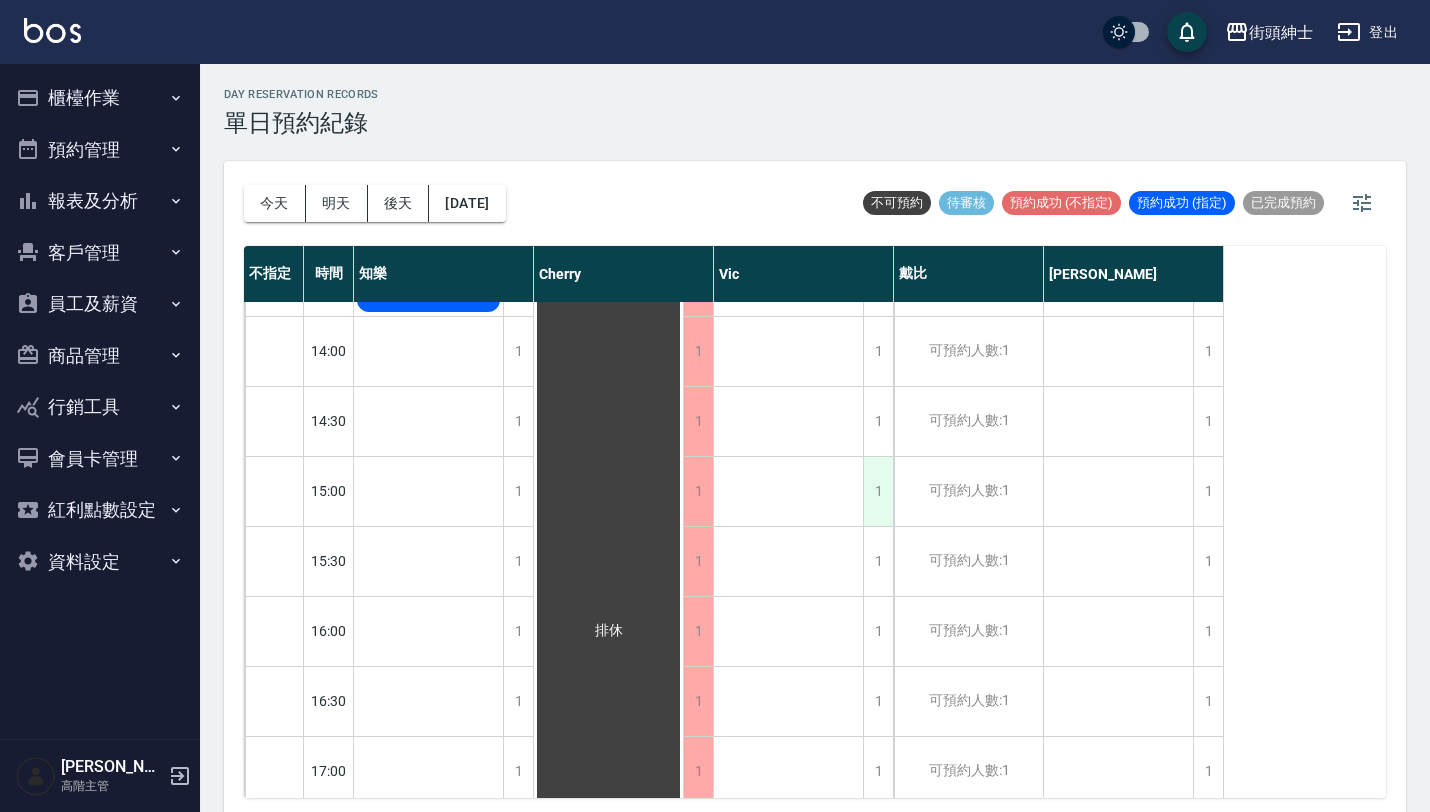 click on "1" at bounding box center [878, 491] 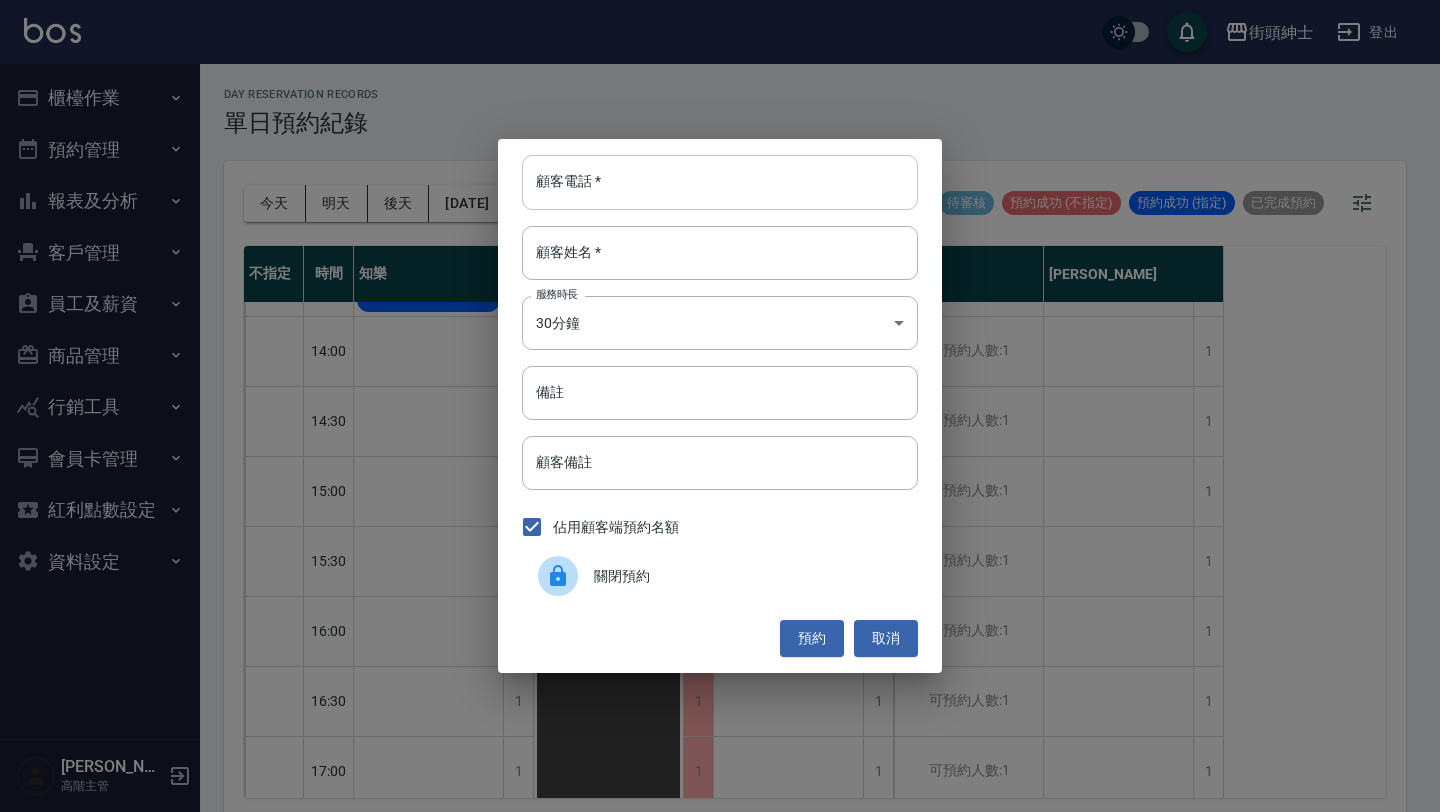 click on "顧客電話   *" at bounding box center [720, 182] 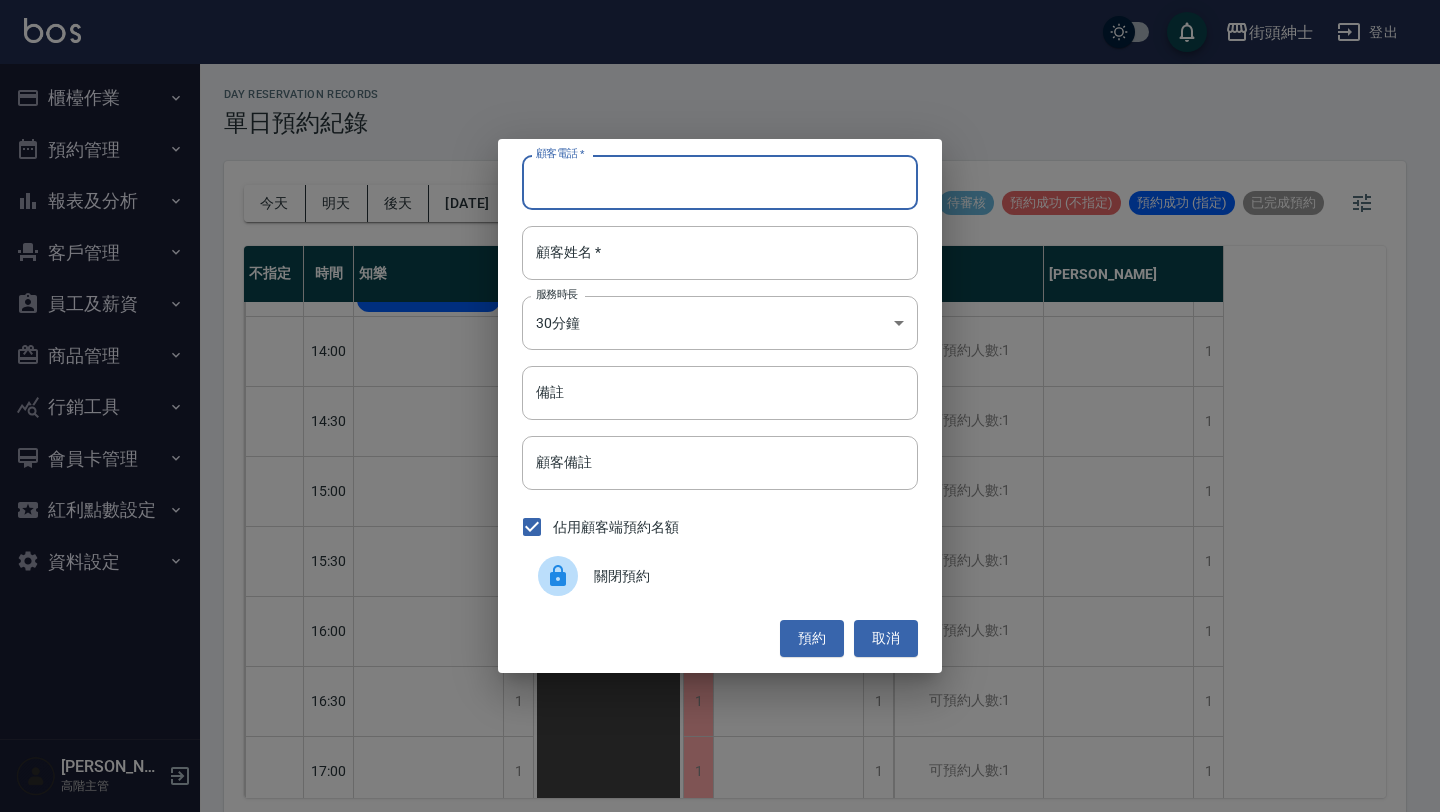 paste on "稱呼：[PERSON_NAME] 電話：[PHONE_NUMBER]" 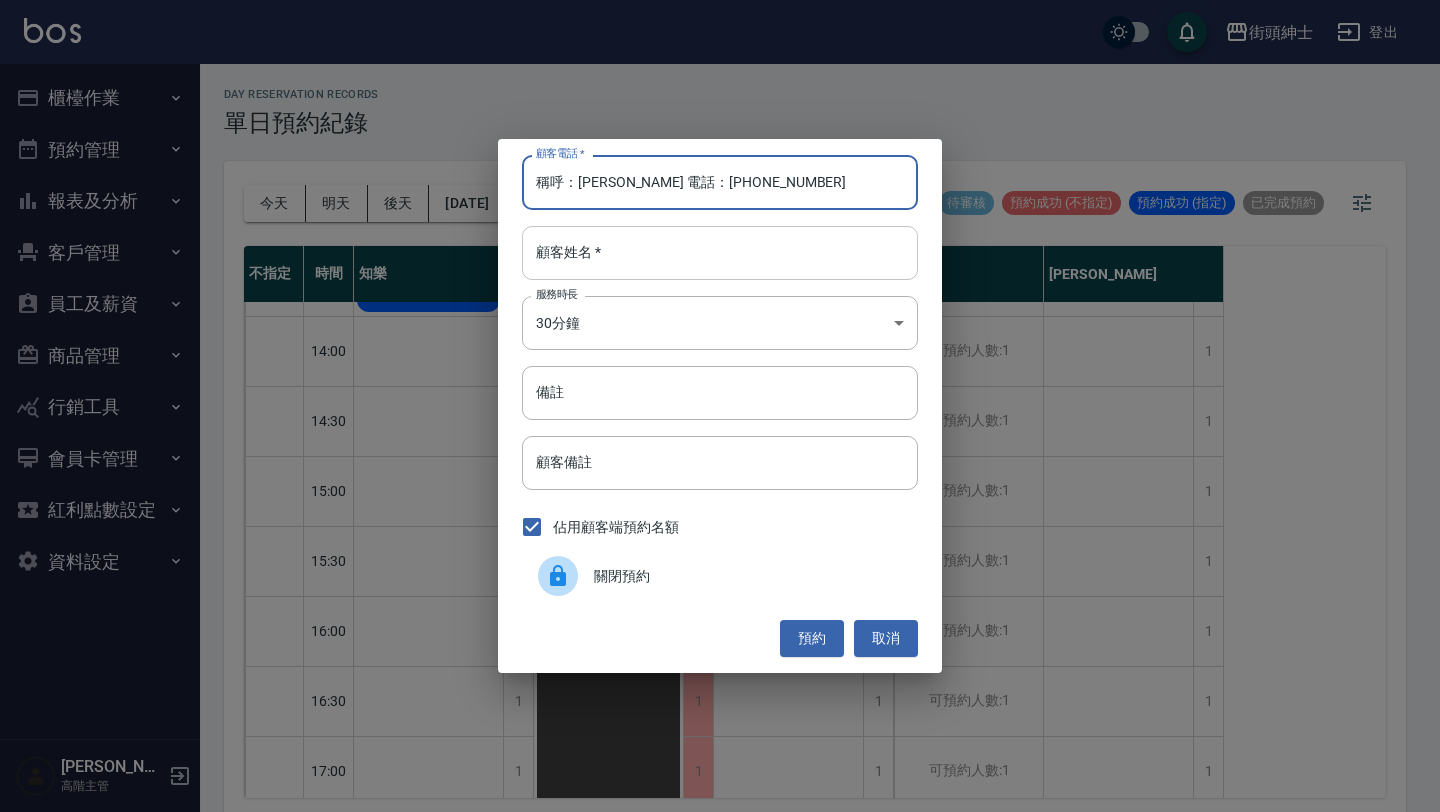 type on "稱呼：[PERSON_NAME] 電話：[PHONE_NUMBER]" 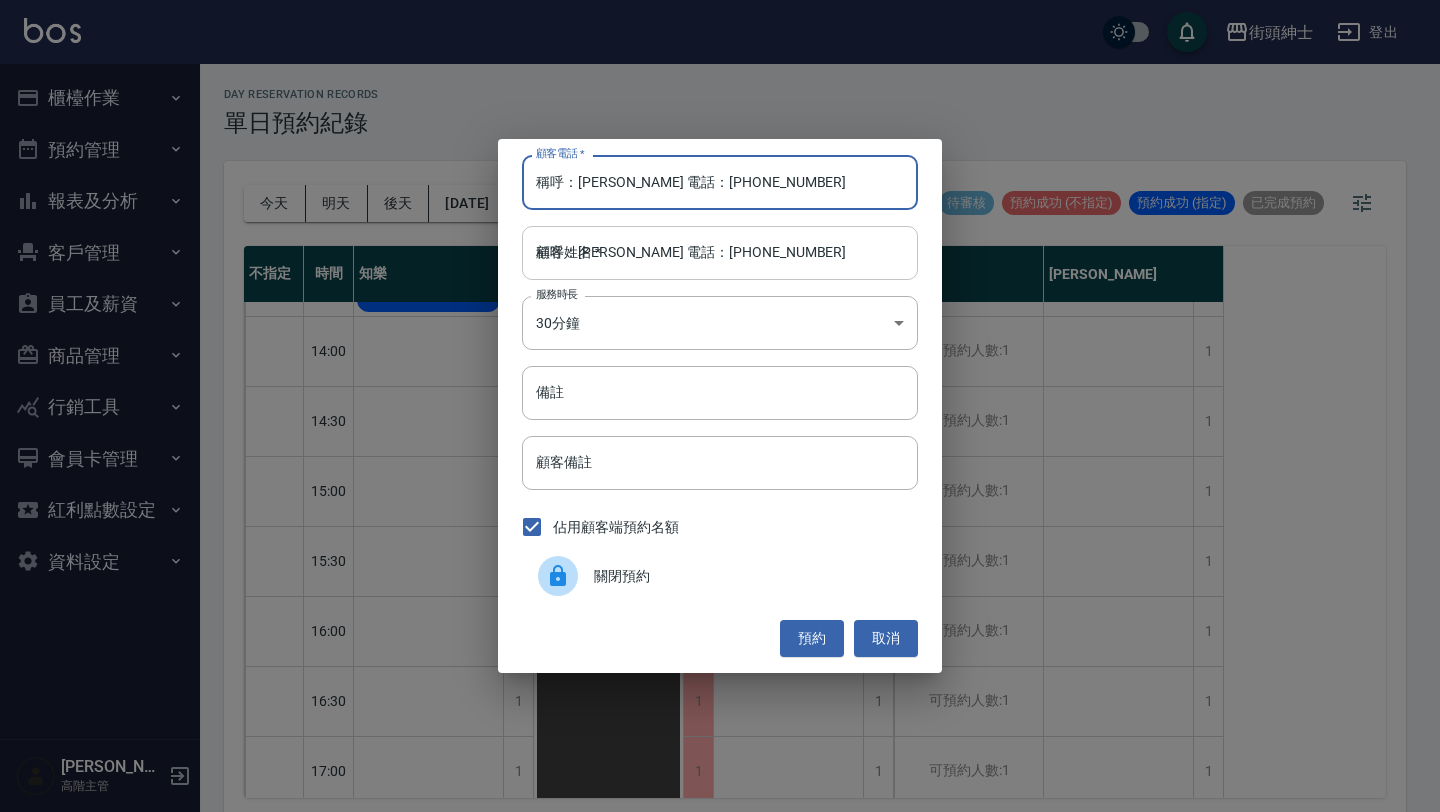click on "稱呼：[PERSON_NAME] 電話：[PHONE_NUMBER]" at bounding box center [720, 253] 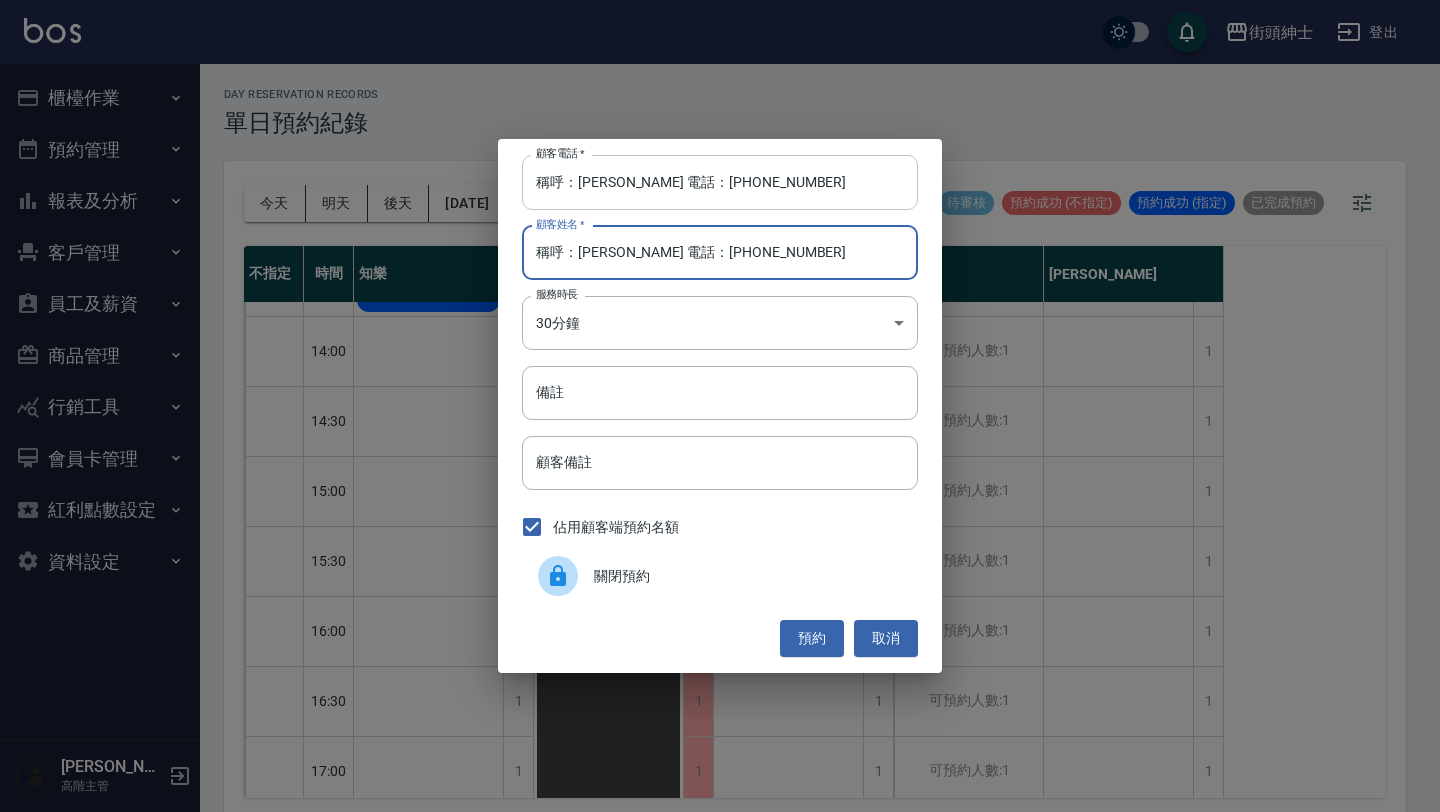 type on "稱呼：[PERSON_NAME] 電話：[PHONE_NUMBER]" 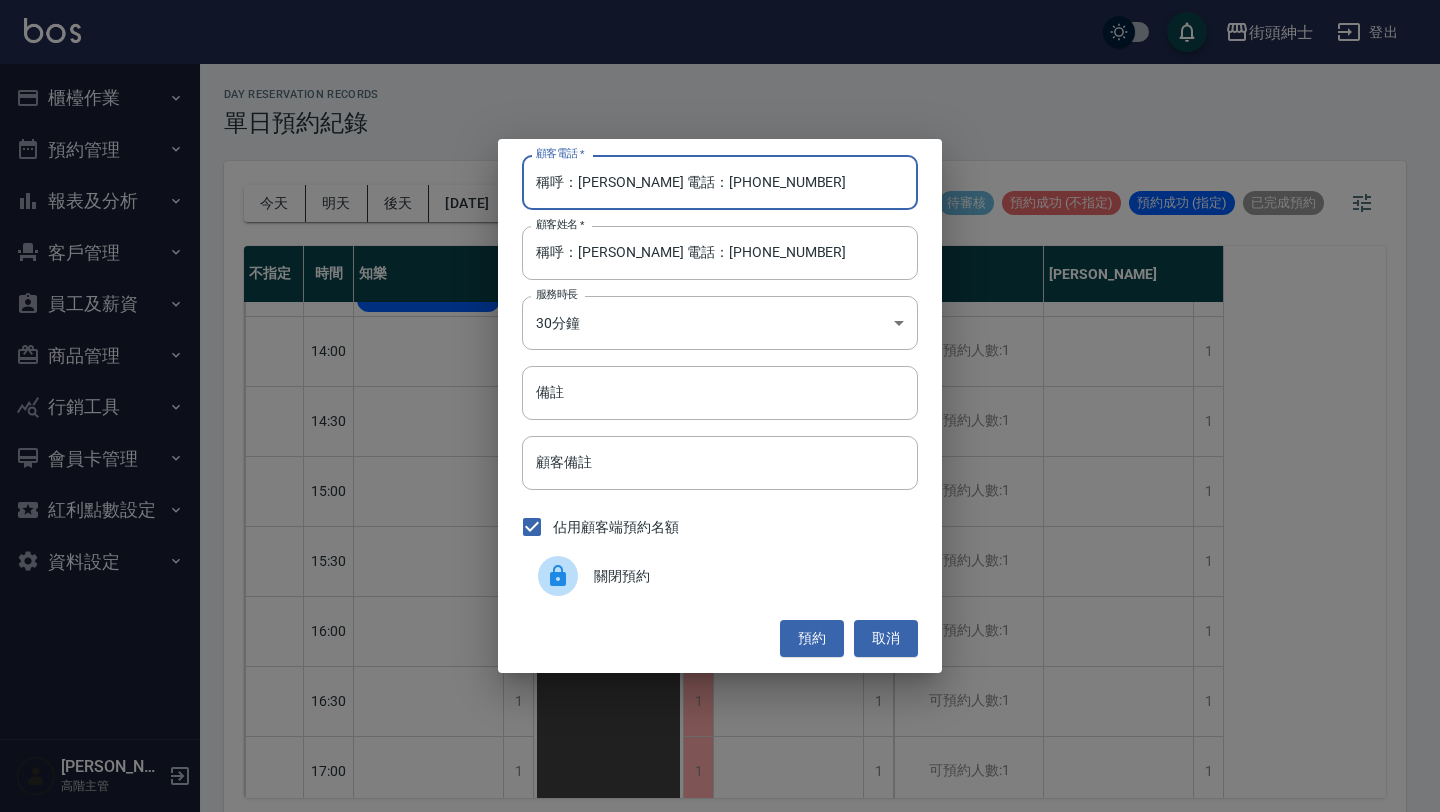 drag, startPoint x: 667, startPoint y: 184, endPoint x: 492, endPoint y: 161, distance: 176.50496 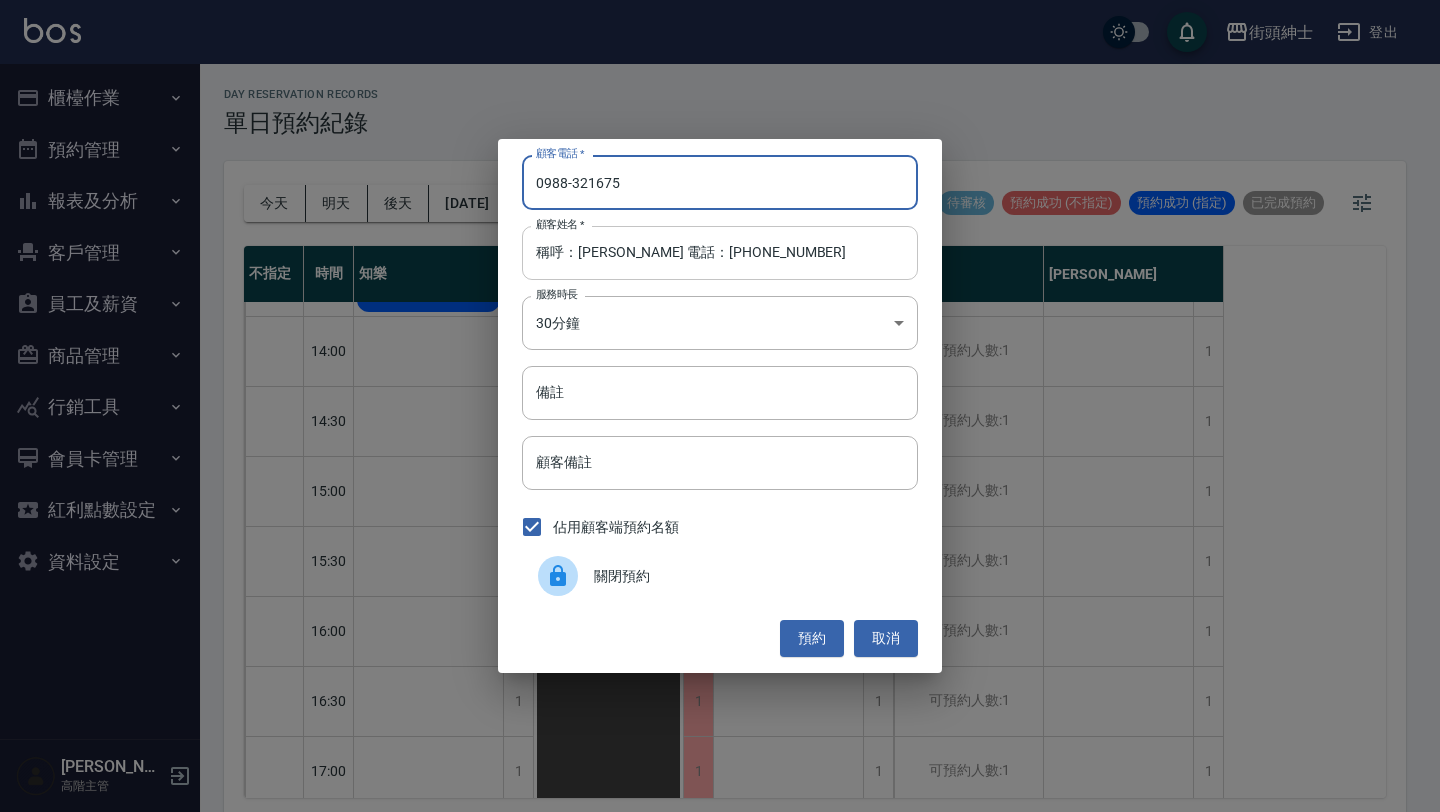 type on "0988-321675" 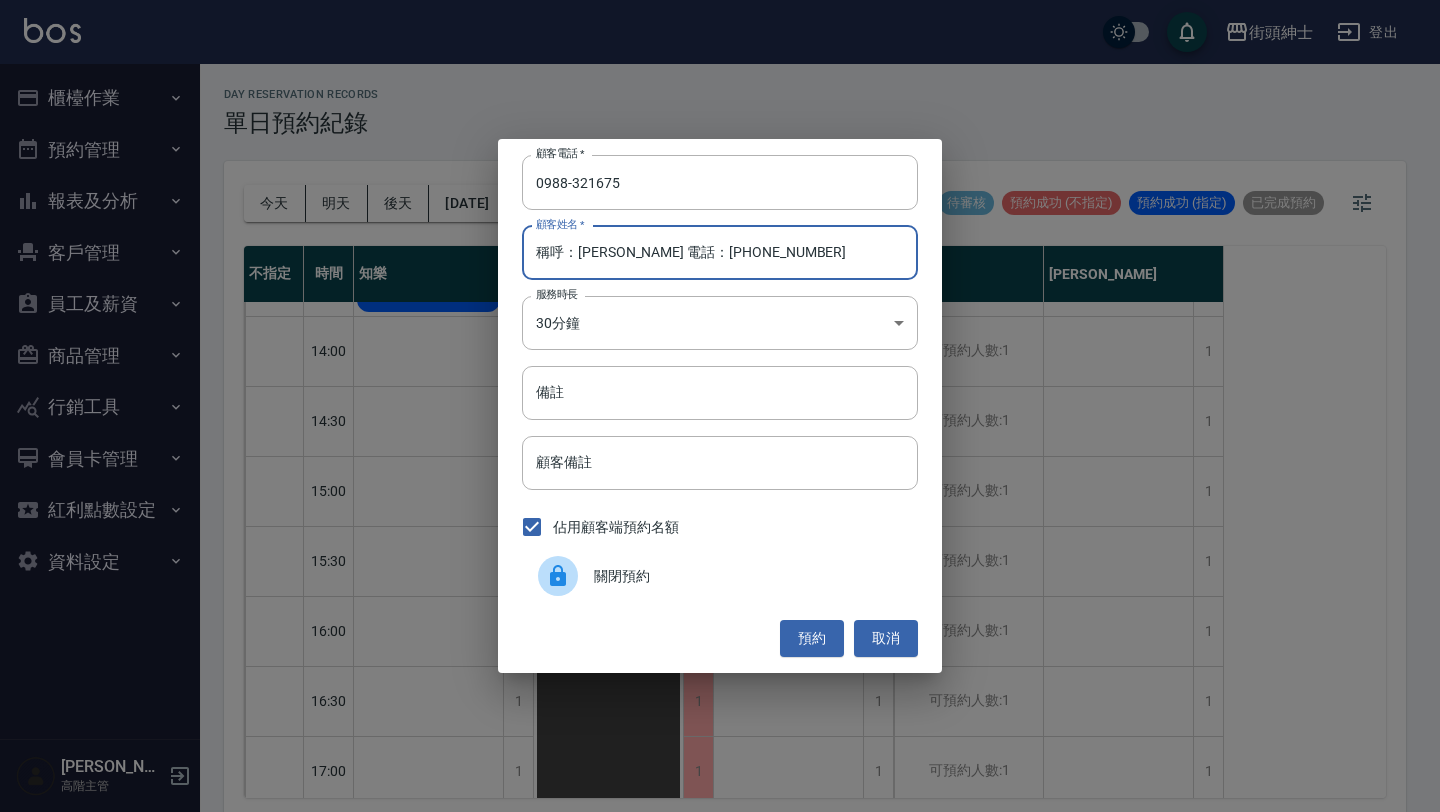 drag, startPoint x: 575, startPoint y: 250, endPoint x: 416, endPoint y: 231, distance: 160.1312 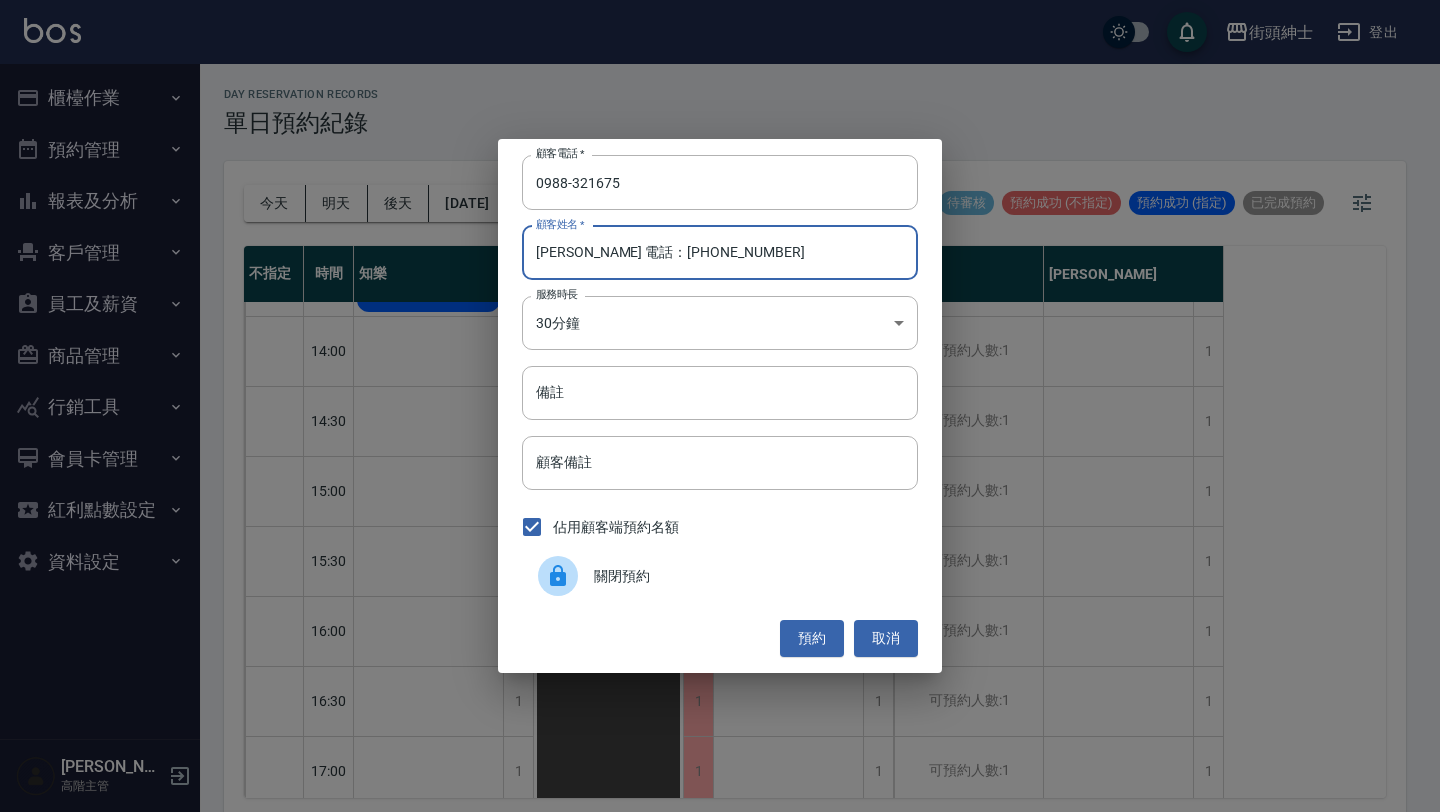 drag, startPoint x: 575, startPoint y: 254, endPoint x: 955, endPoint y: 297, distance: 382.42517 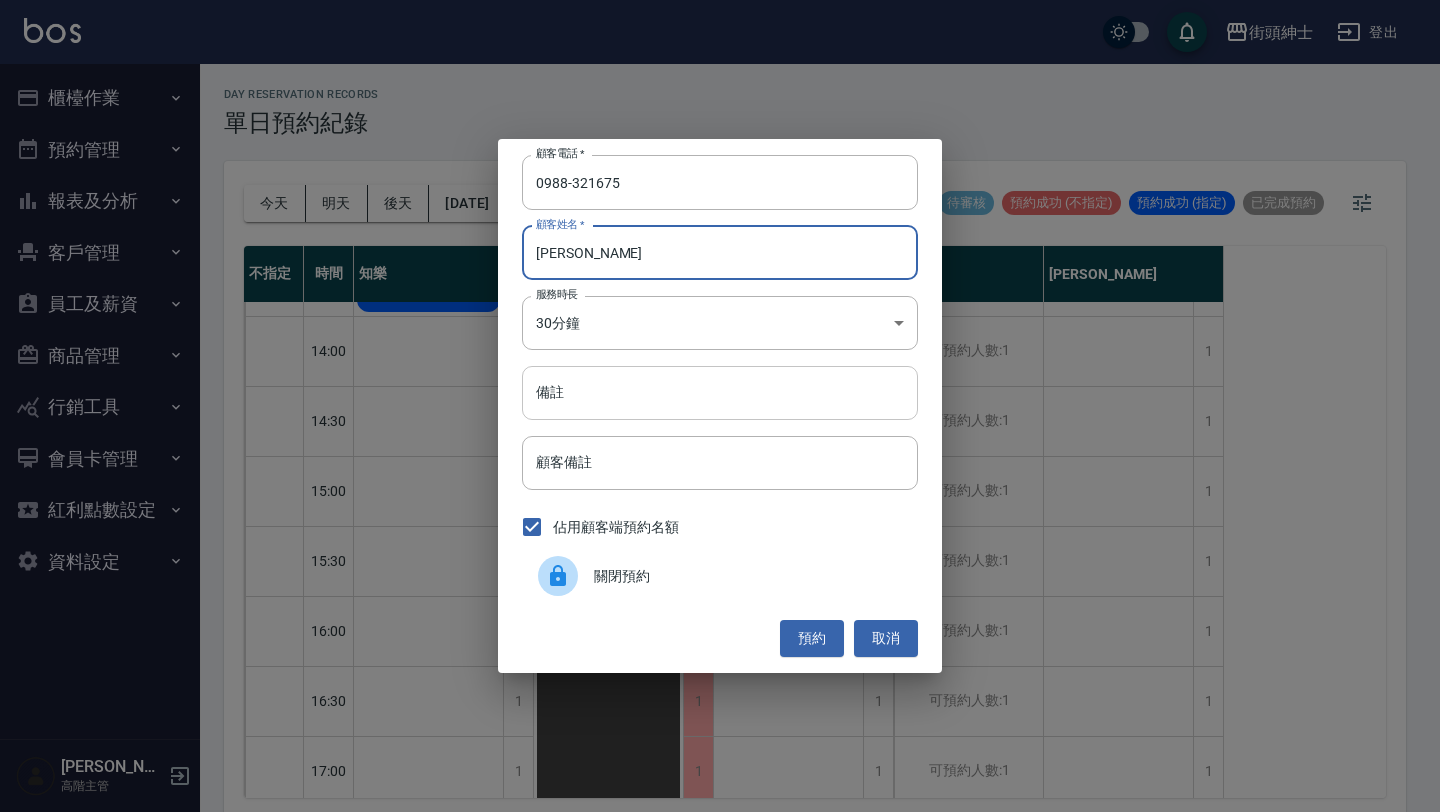 type on "[PERSON_NAME]" 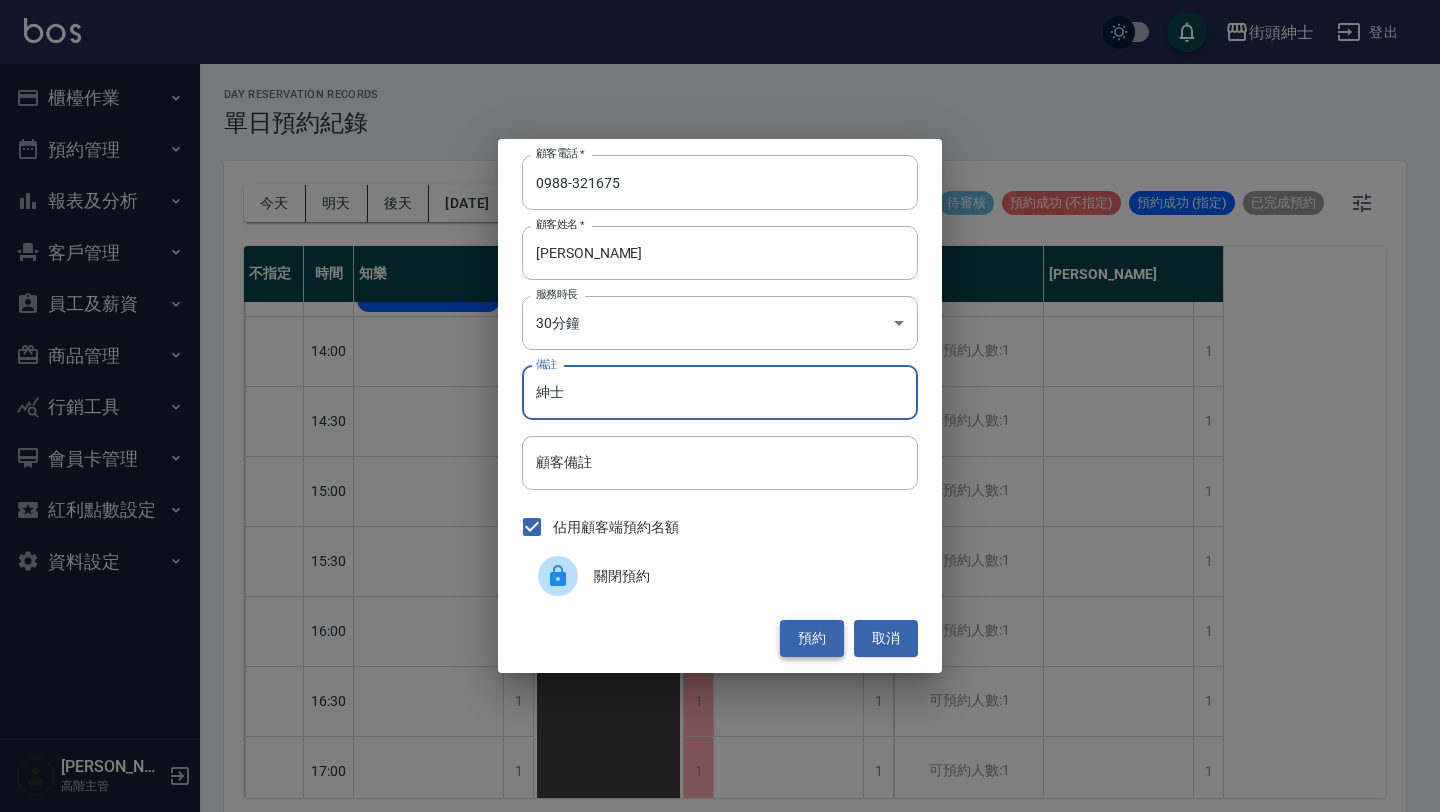 type on "紳士" 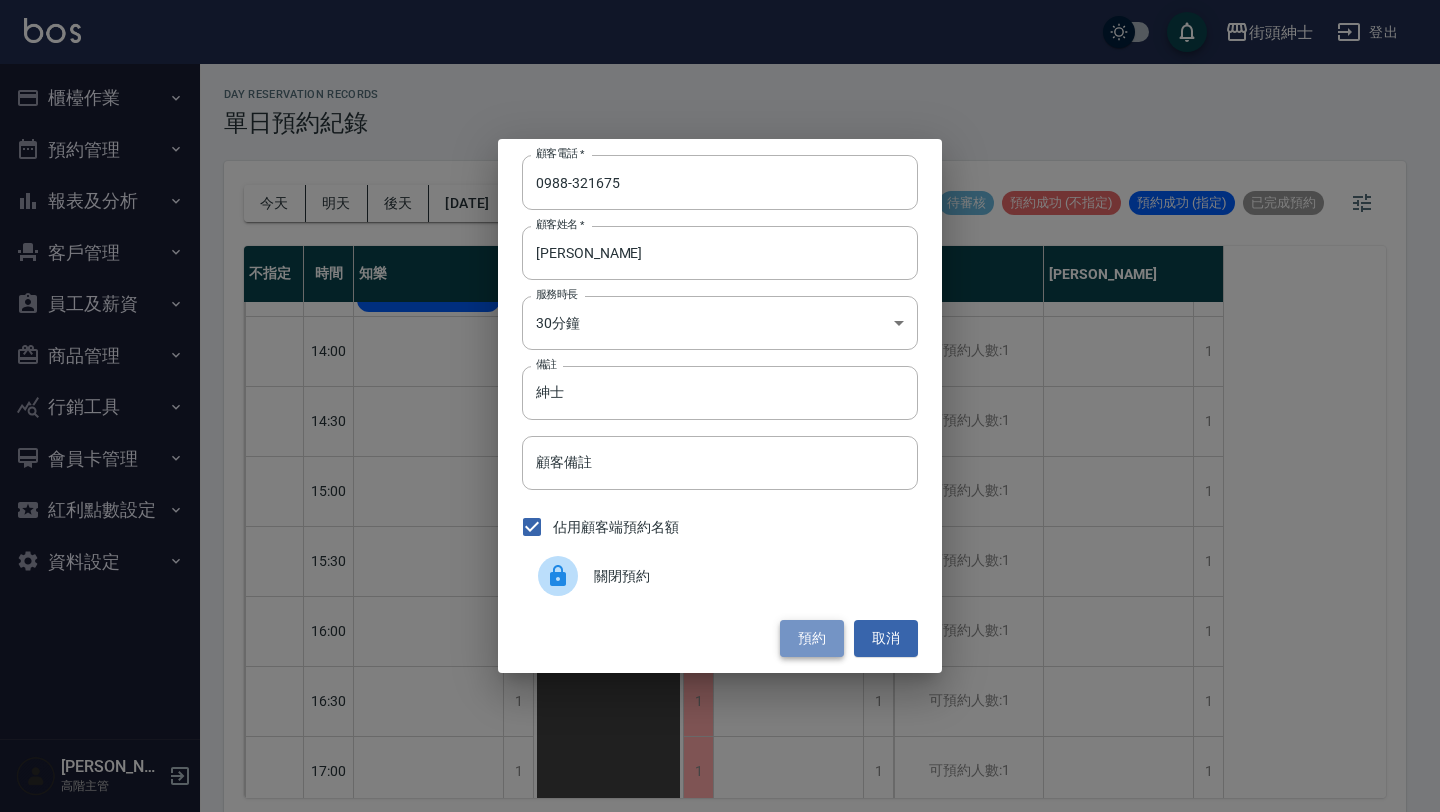 click on "預約" at bounding box center [812, 638] 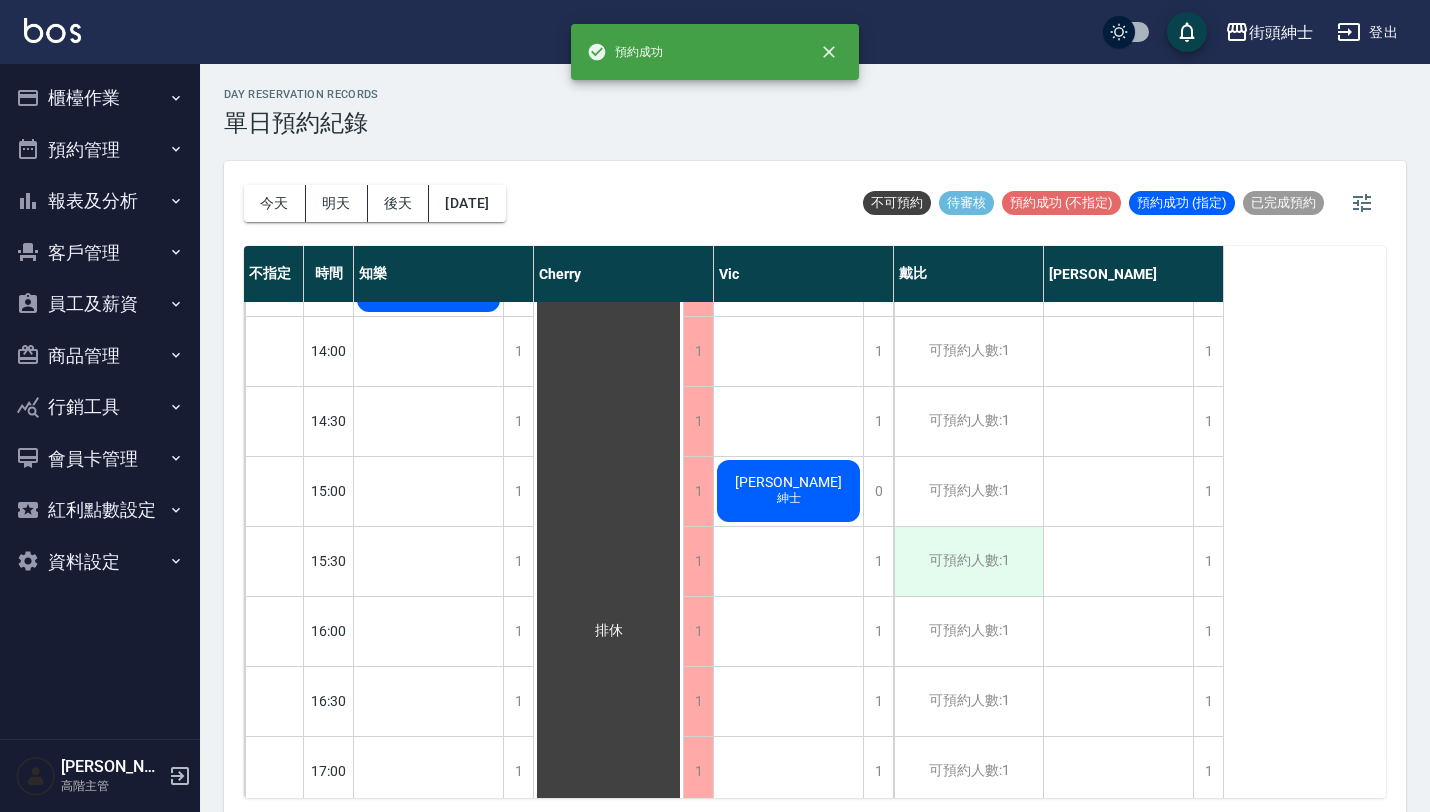 click on "可預約人數:1" at bounding box center (968, 561) 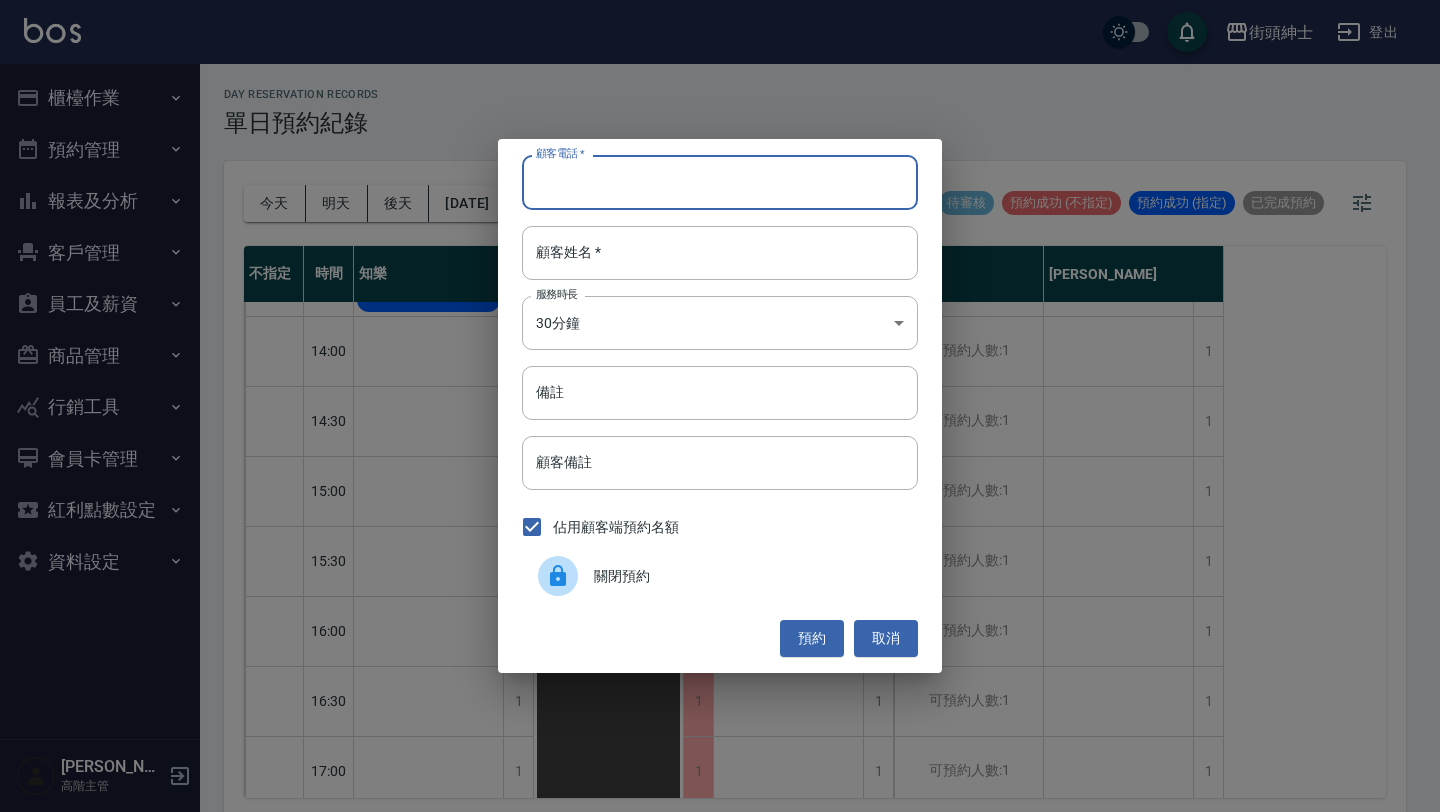 click on "顧客電話   *" at bounding box center (720, 182) 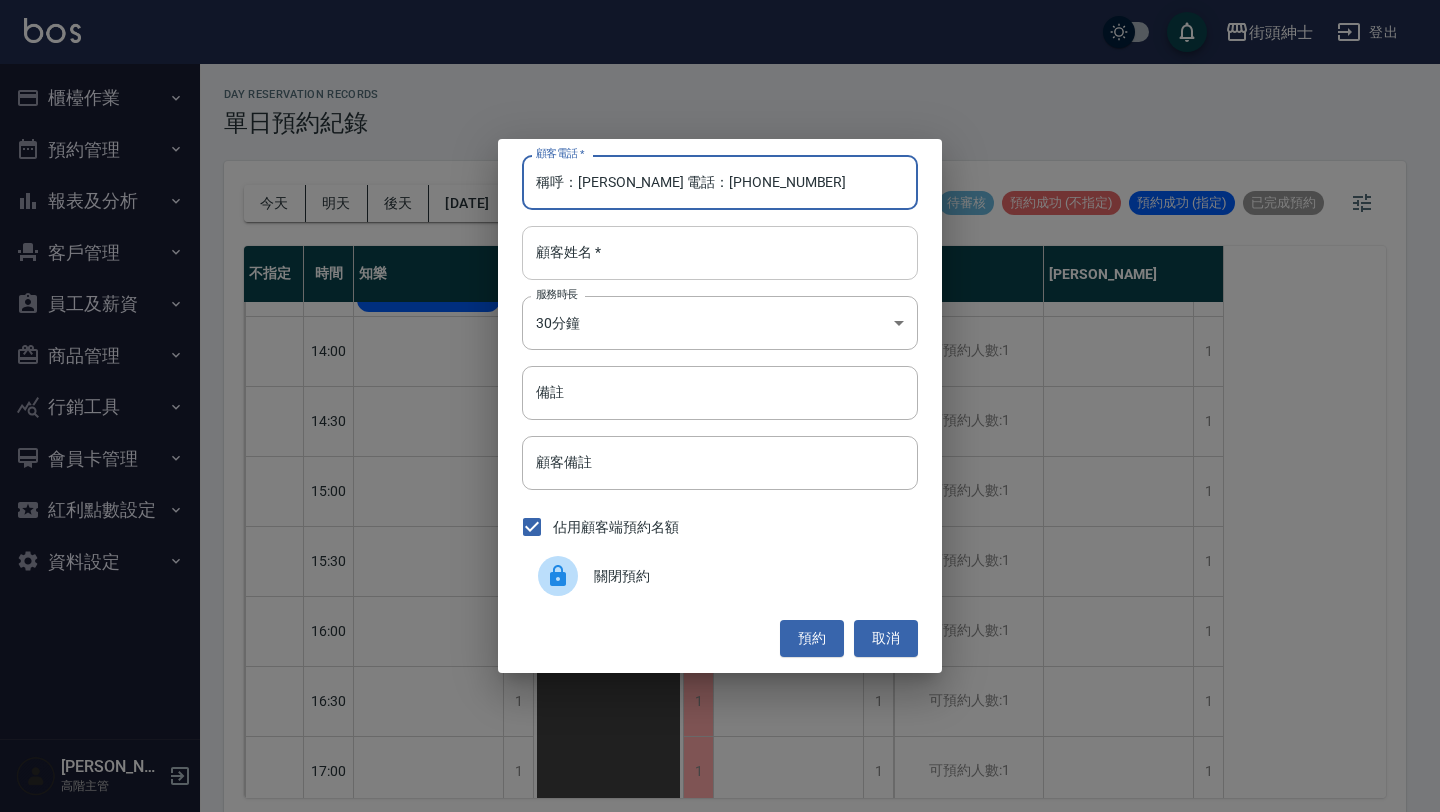 paste on "稱呼：[PERSON_NAME] 電話：[PHONE_NUMBER]" 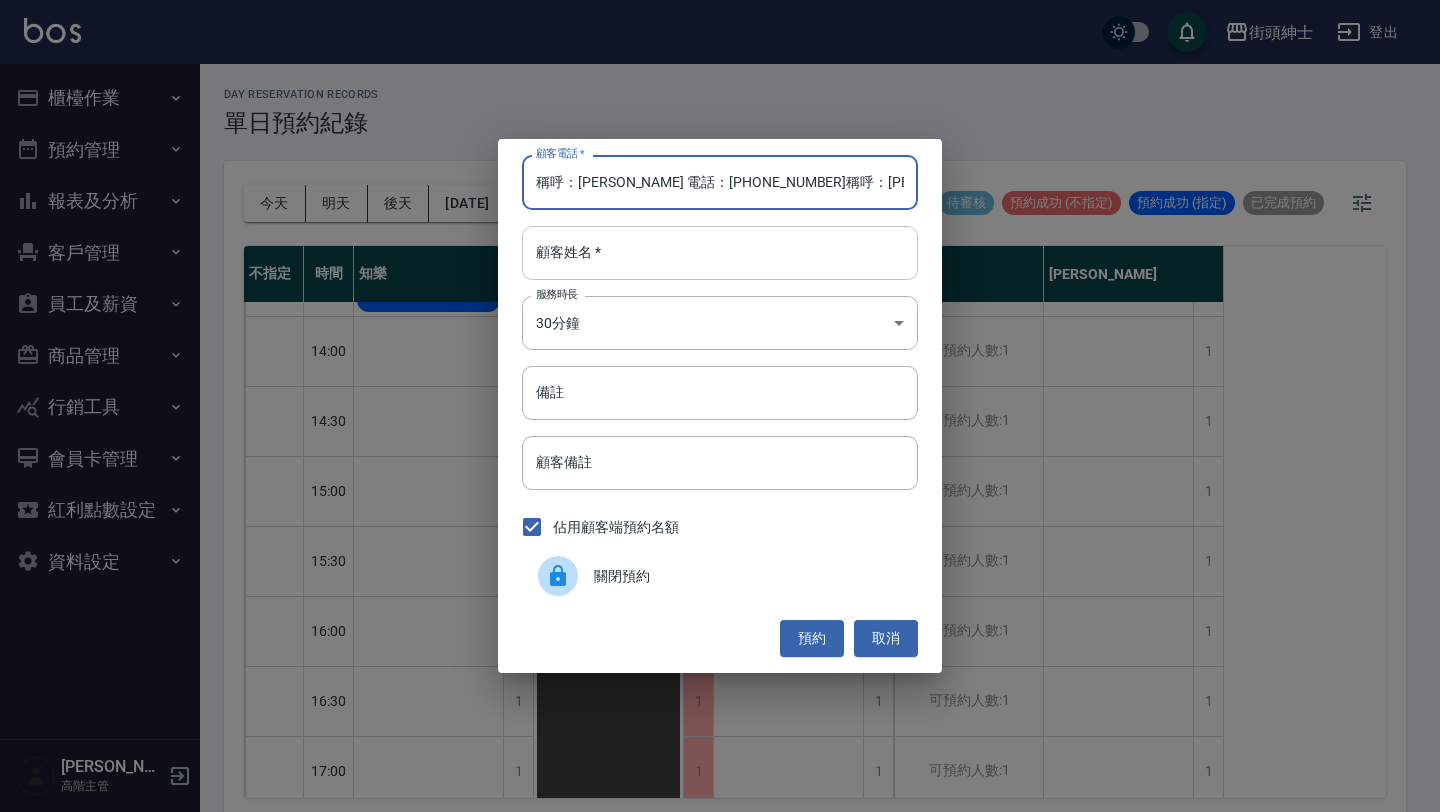 scroll, scrollTop: 0, scrollLeft: 53, axis: horizontal 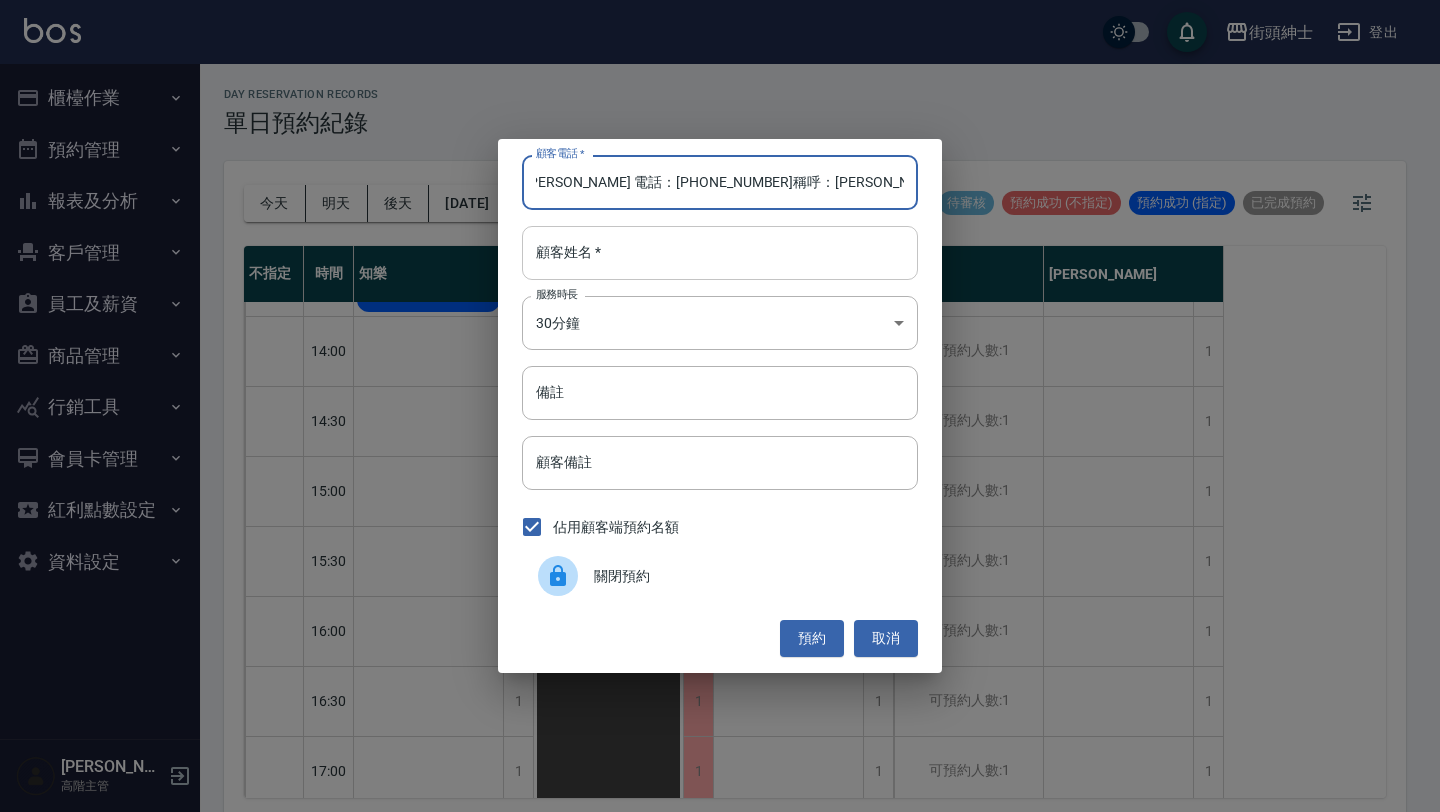 type on "稱呼：[PERSON_NAME] 電話：[PHONE_NUMBER]稱呼：[PERSON_NAME]：[PHONE_NUMBER]" 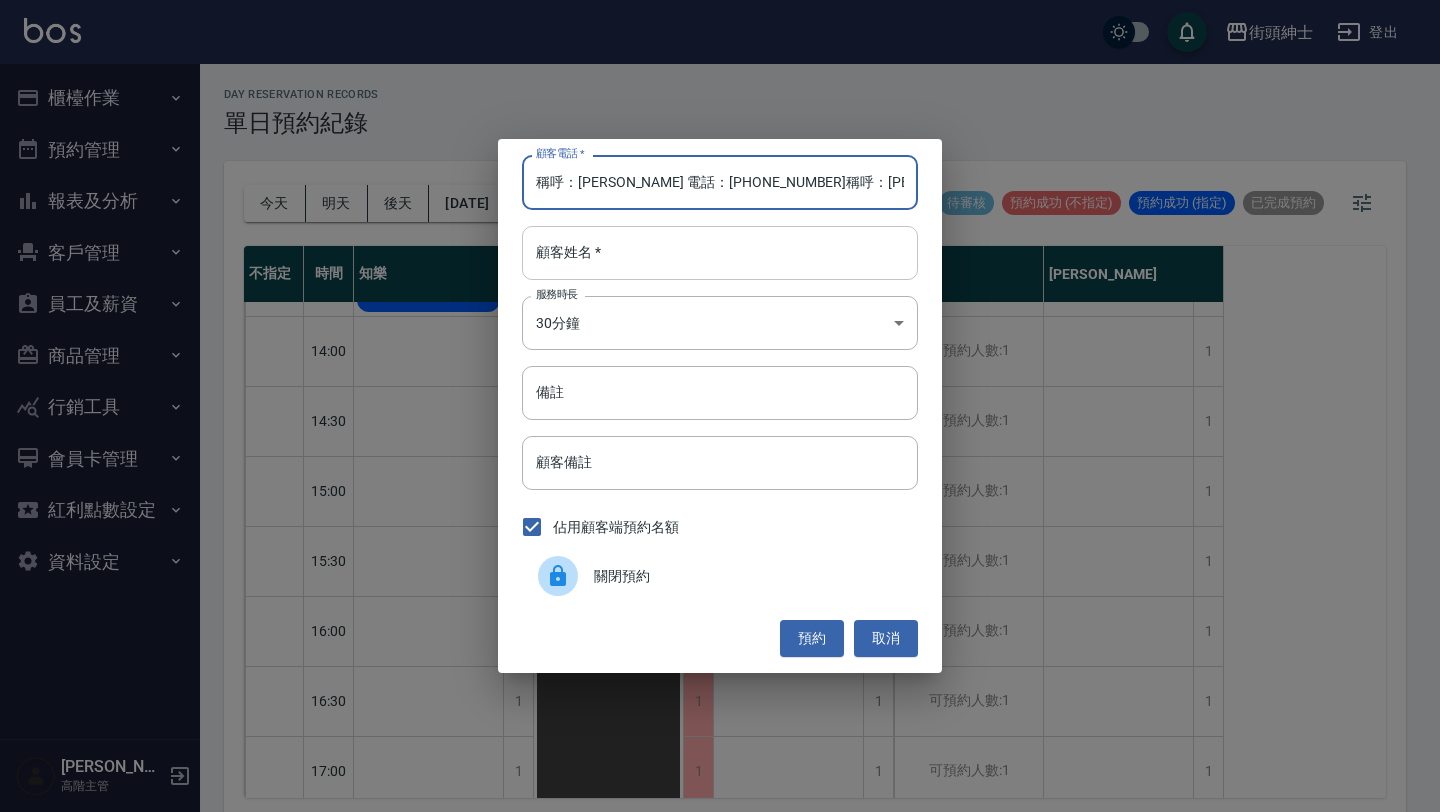 click on "顧客姓名   *" at bounding box center [720, 253] 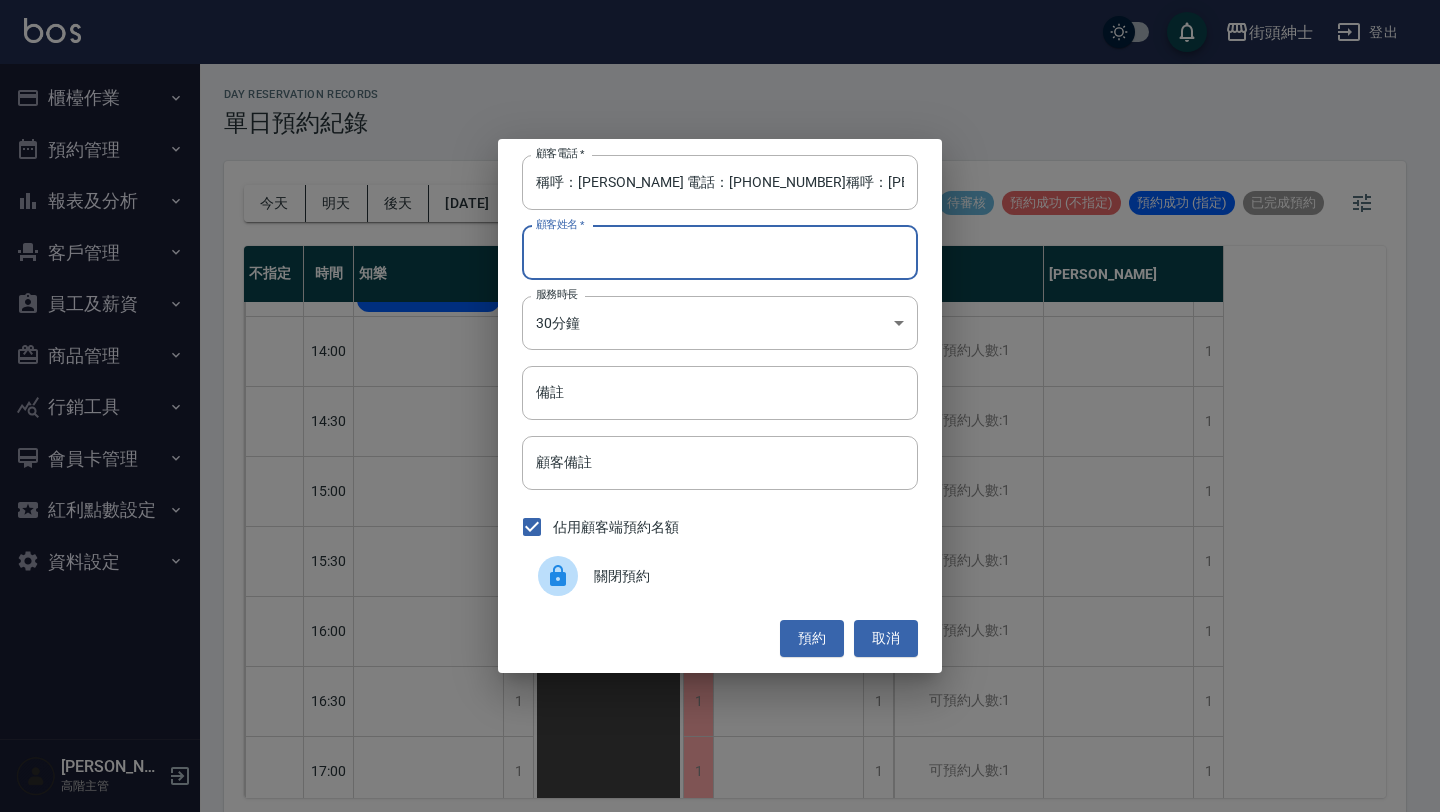 paste on "稱呼：[PERSON_NAME] 電話：[PHONE_NUMBER]" 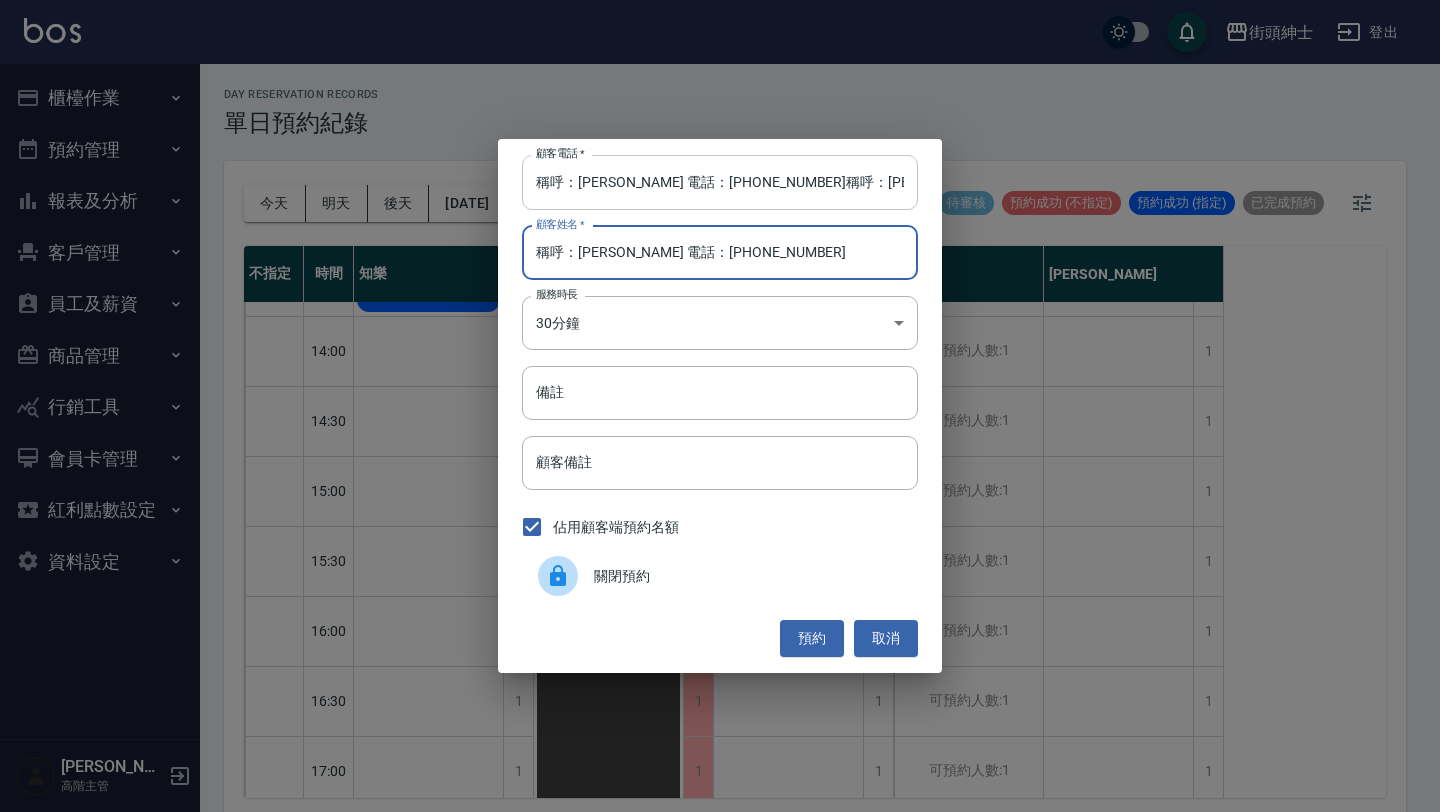 type on "稱呼：[PERSON_NAME] 電話：[PHONE_NUMBER]" 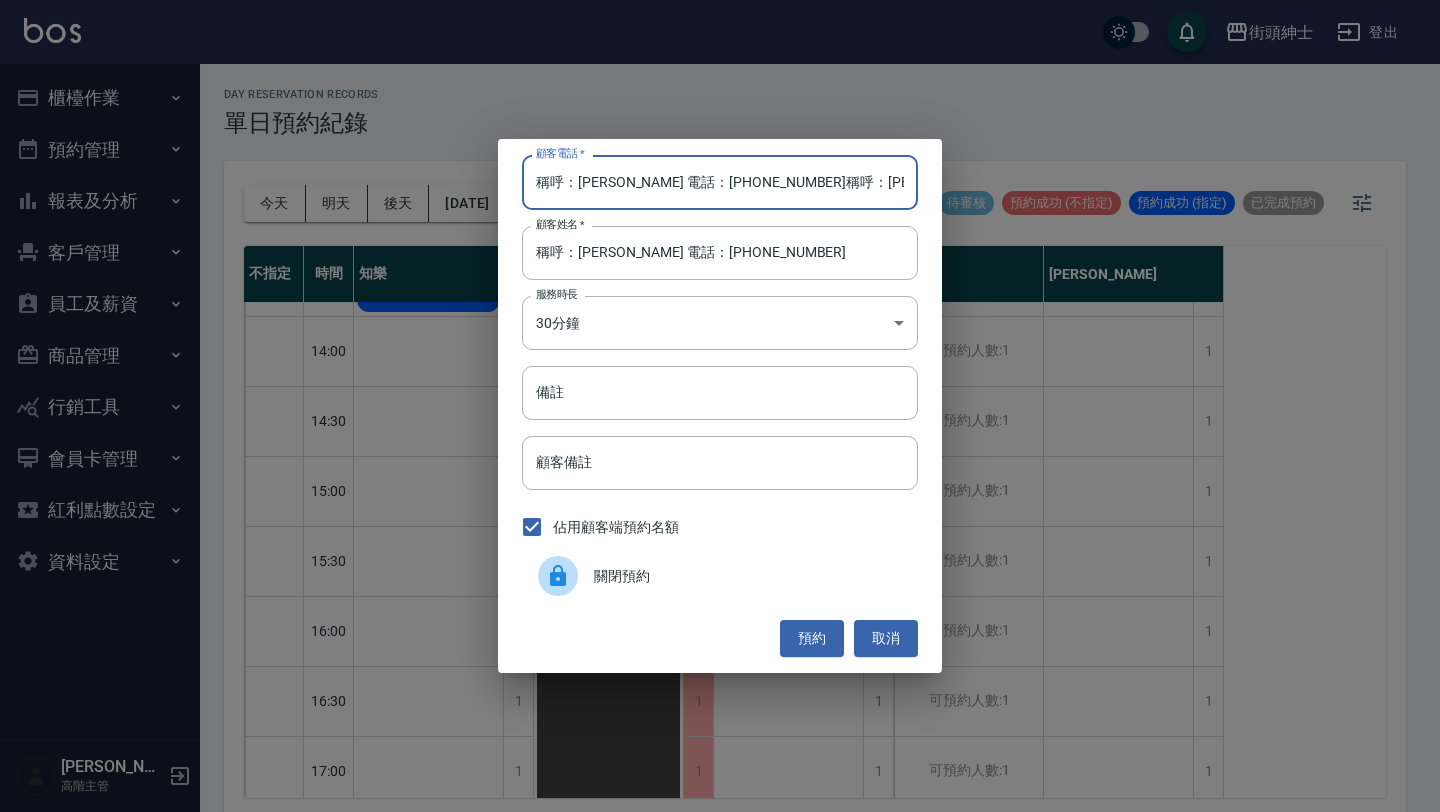 drag, startPoint x: 665, startPoint y: 183, endPoint x: 427, endPoint y: 183, distance: 238 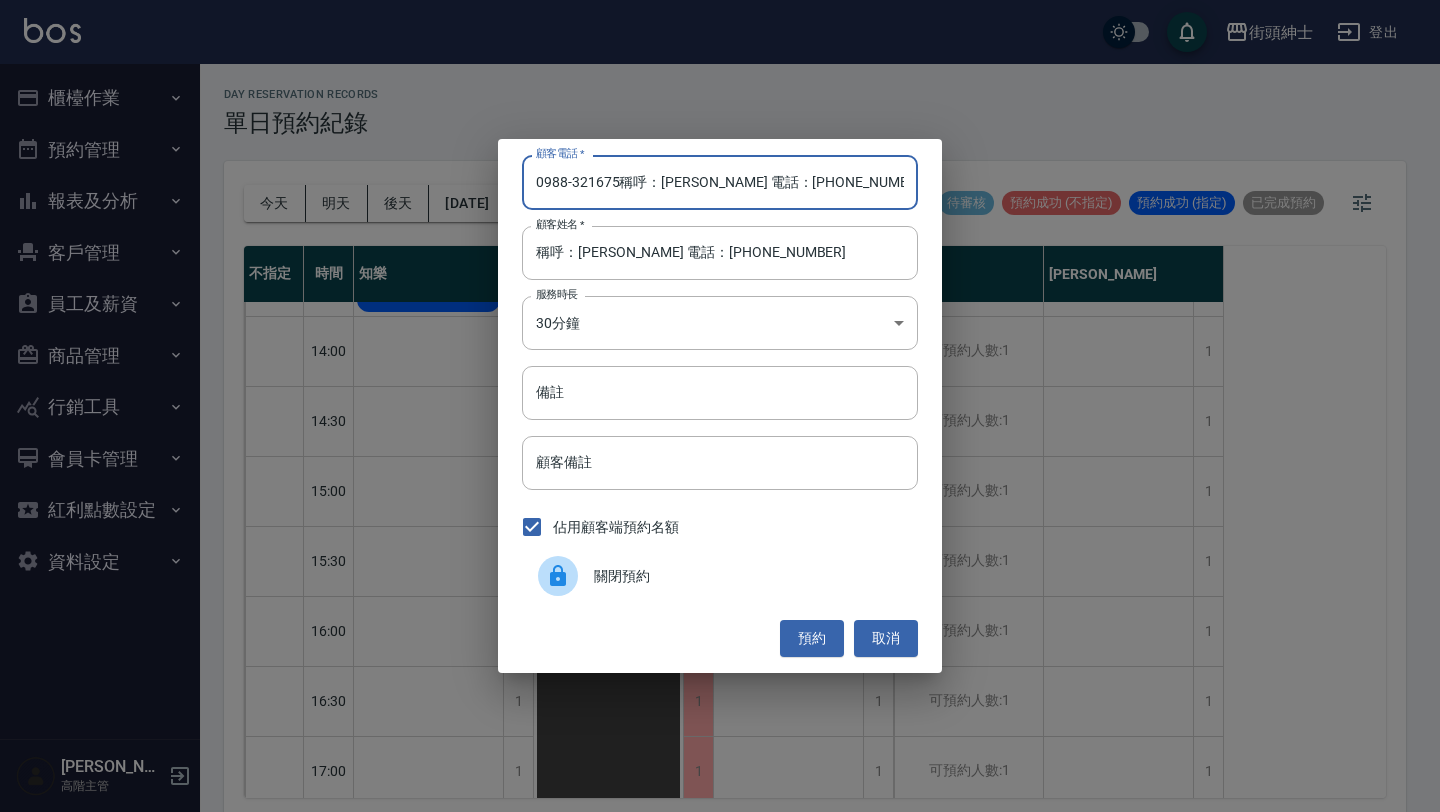 drag, startPoint x: 575, startPoint y: 181, endPoint x: 565, endPoint y: 180, distance: 10.049875 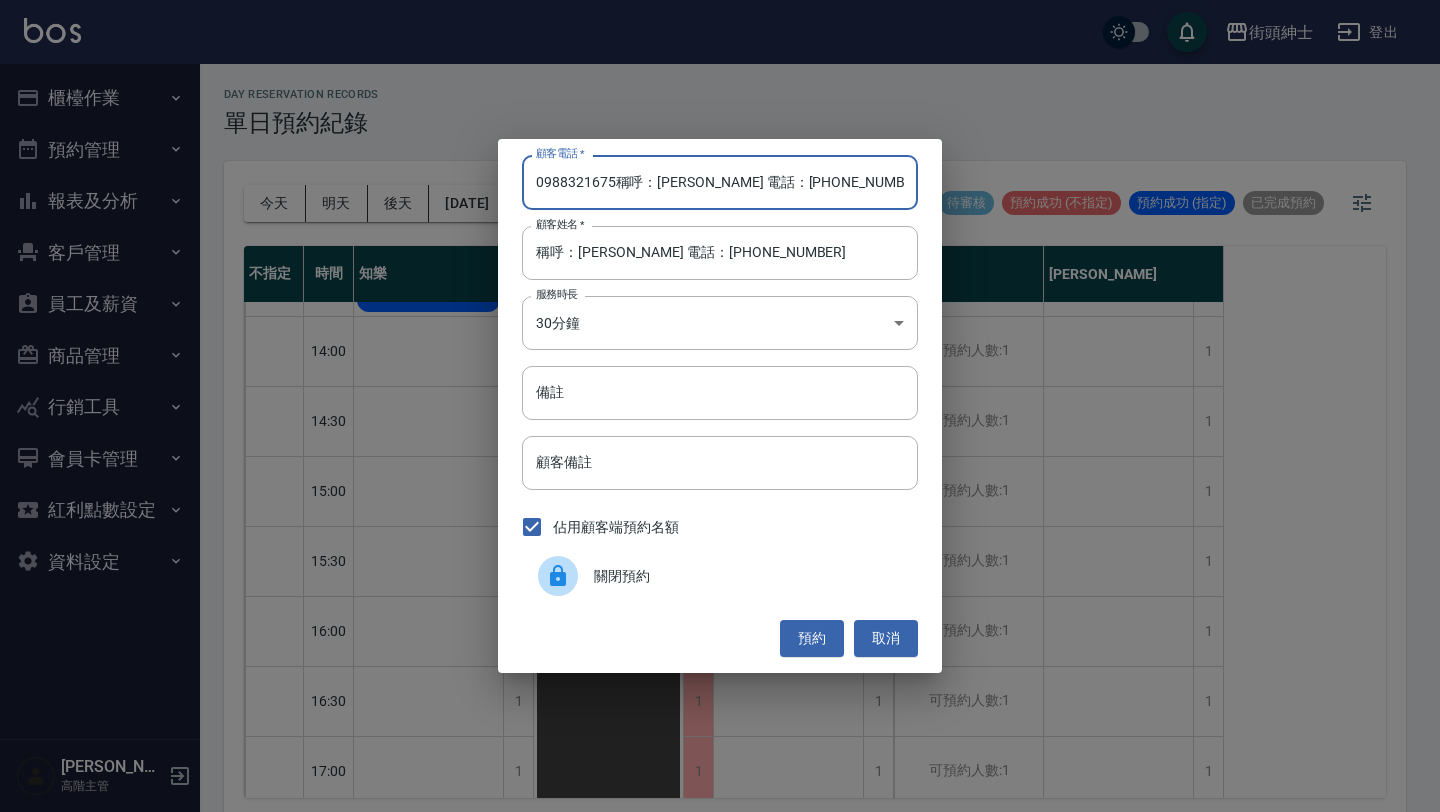 drag, startPoint x: 611, startPoint y: 178, endPoint x: 873, endPoint y: 180, distance: 262.00763 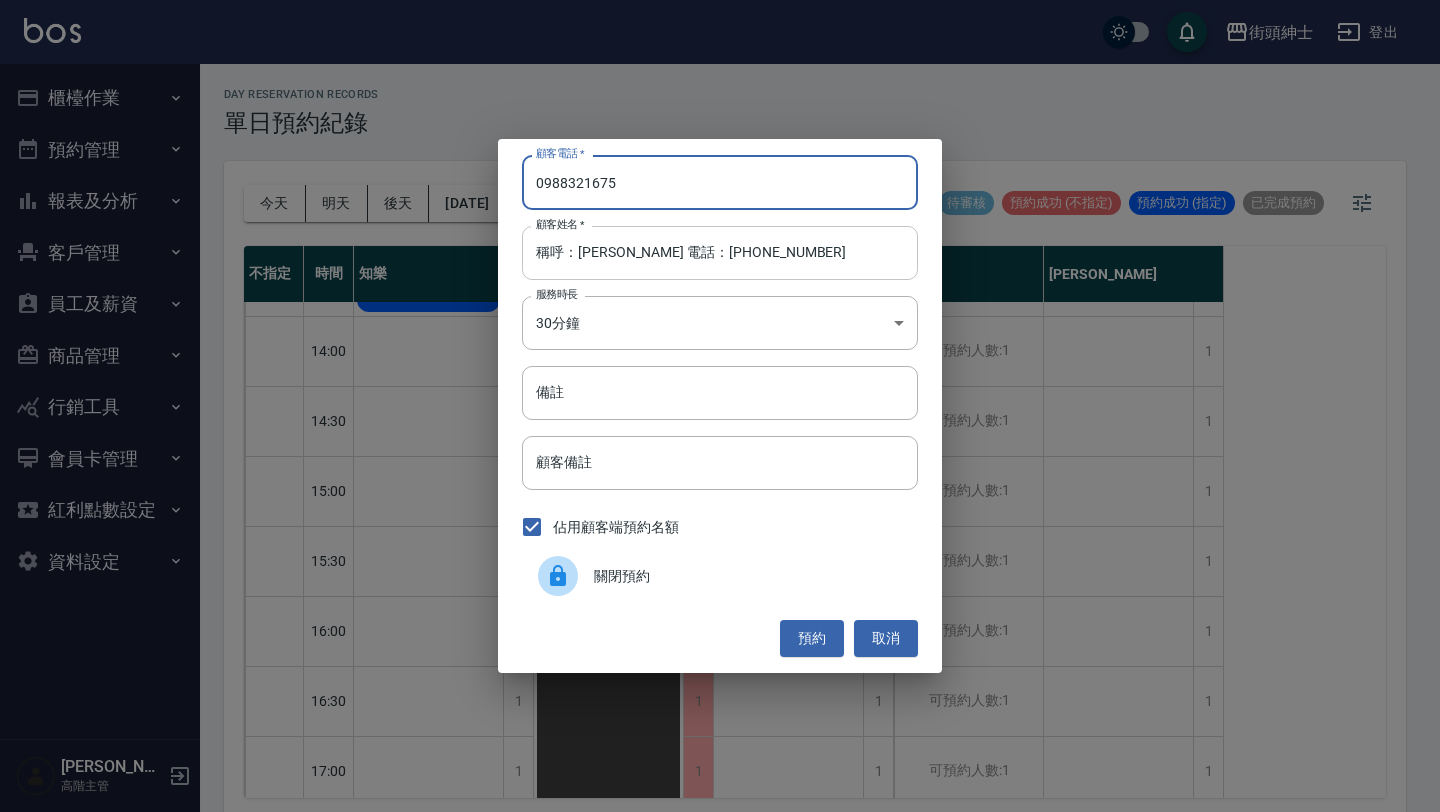 type on "0988321675" 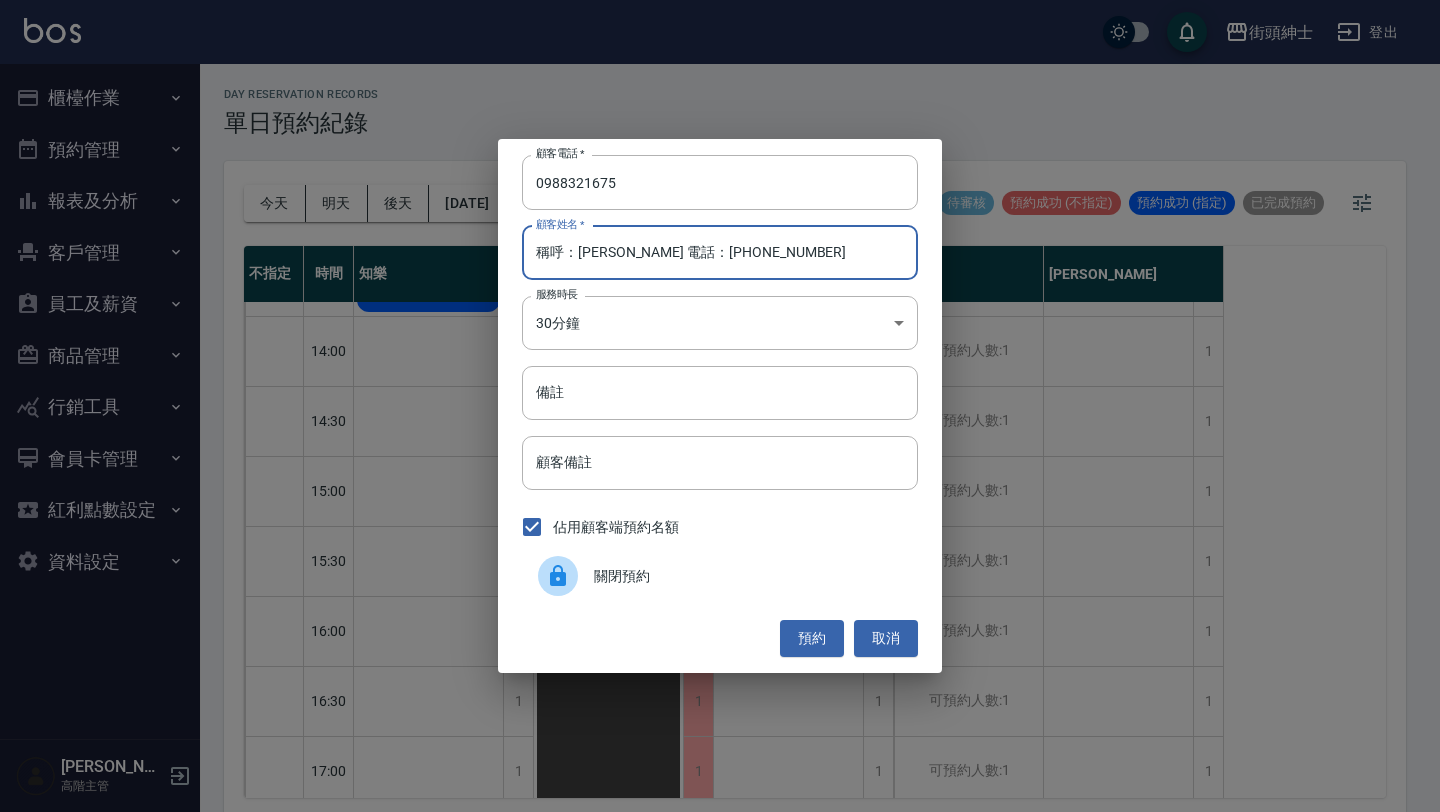 drag, startPoint x: 576, startPoint y: 253, endPoint x: 468, endPoint y: 253, distance: 108 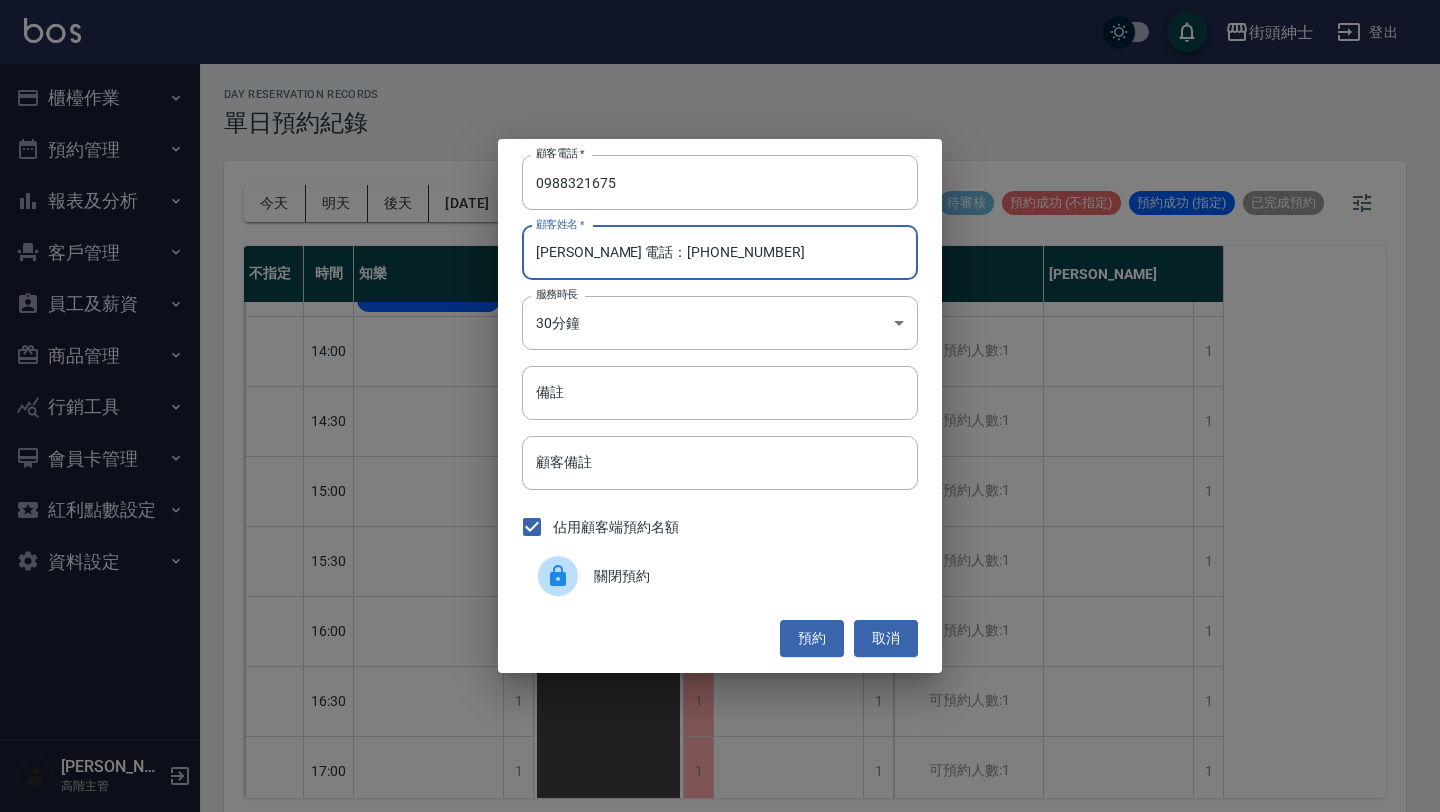 drag, startPoint x: 578, startPoint y: 252, endPoint x: 805, endPoint y: 252, distance: 227 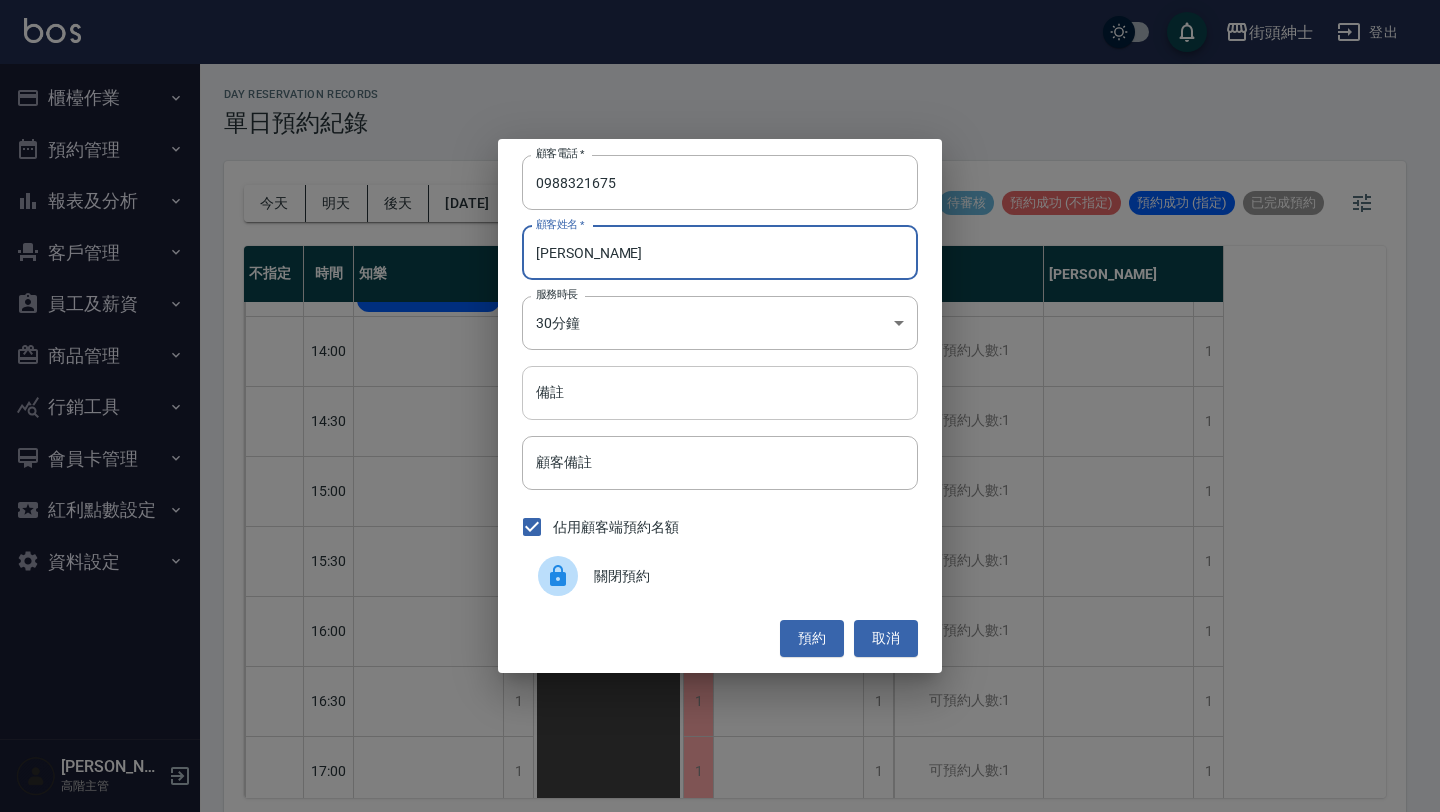 type on "[PERSON_NAME]" 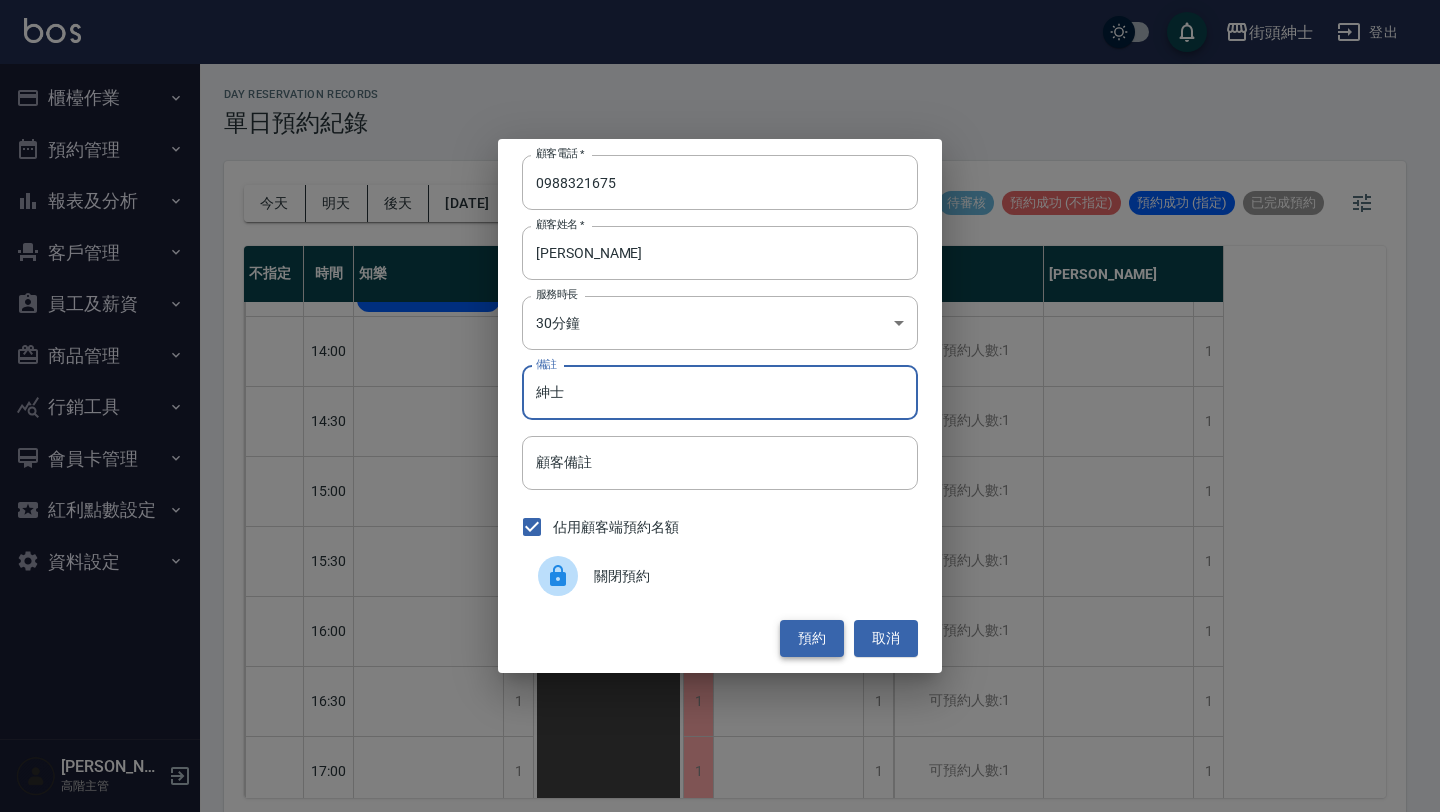 type on "紳士" 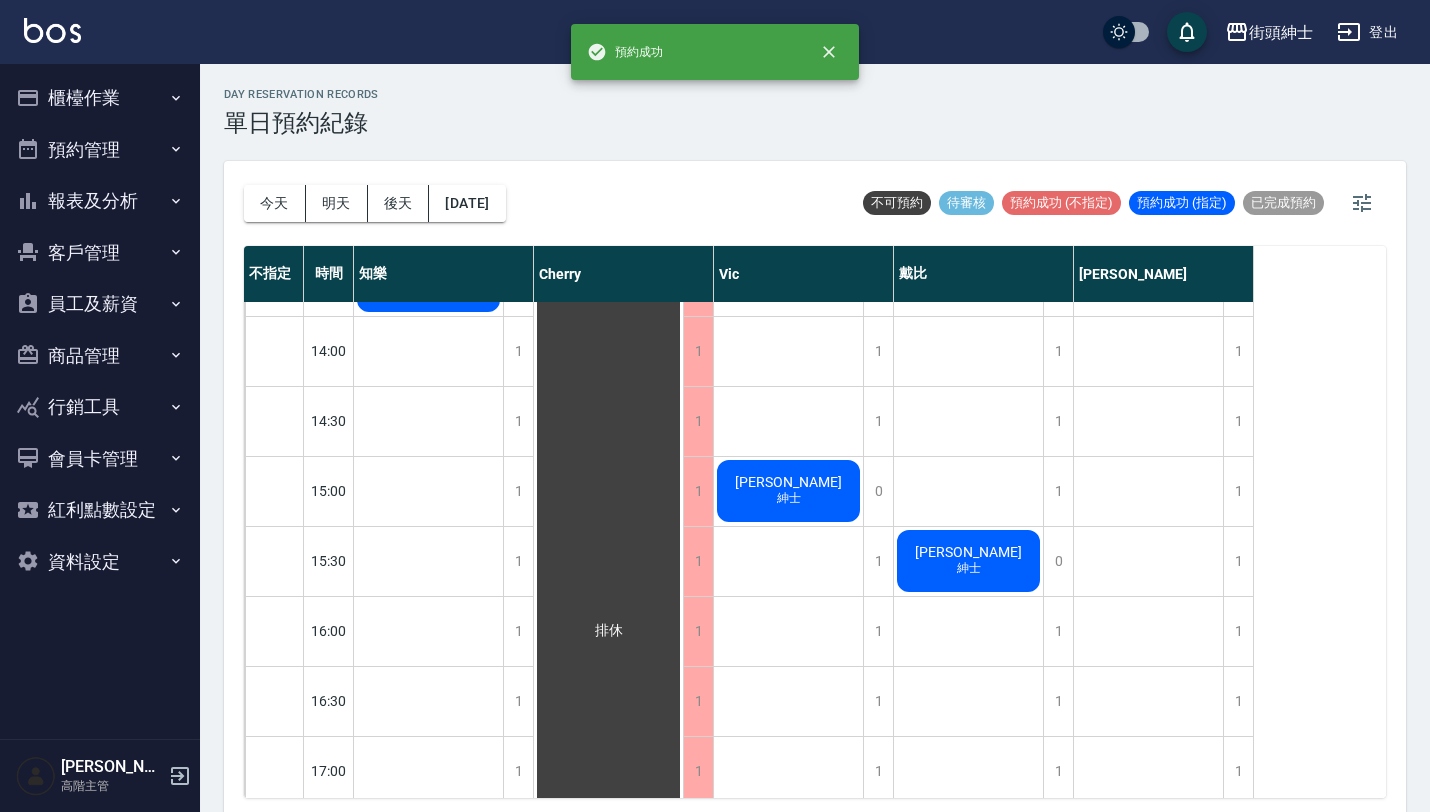 click on "[PERSON_NAME]" at bounding box center (428, 281) 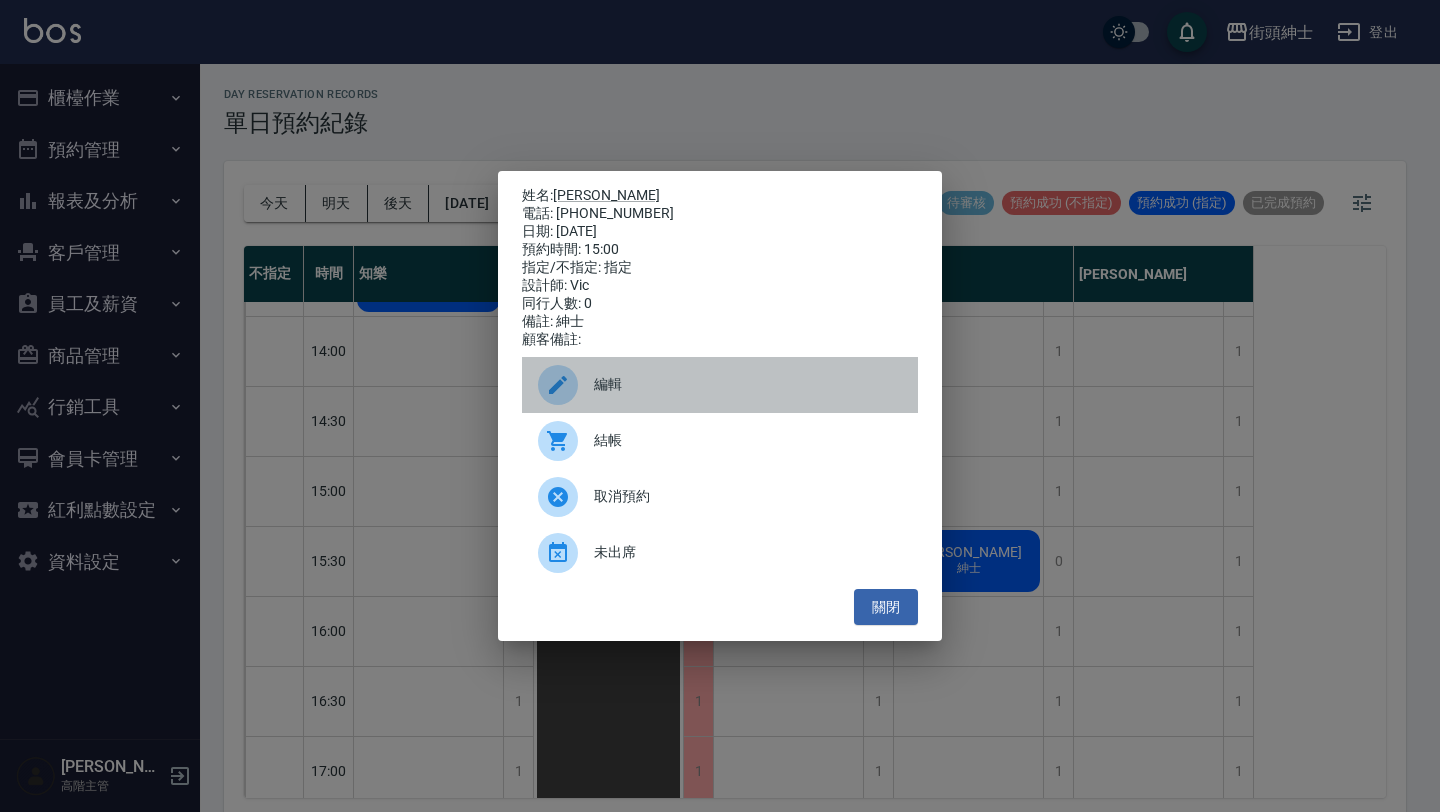 click on "編輯" at bounding box center [748, 384] 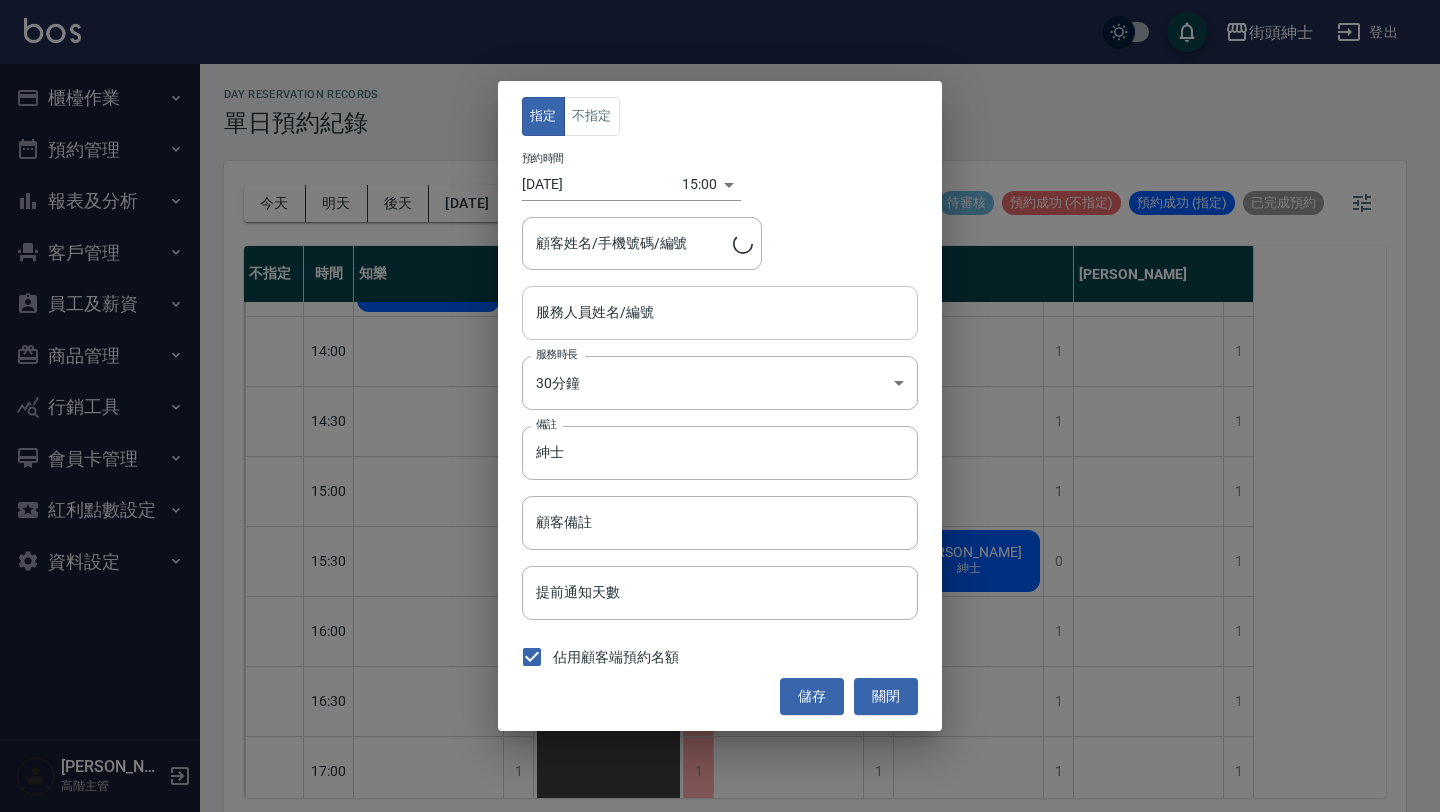 type on "Vic(無代號)" 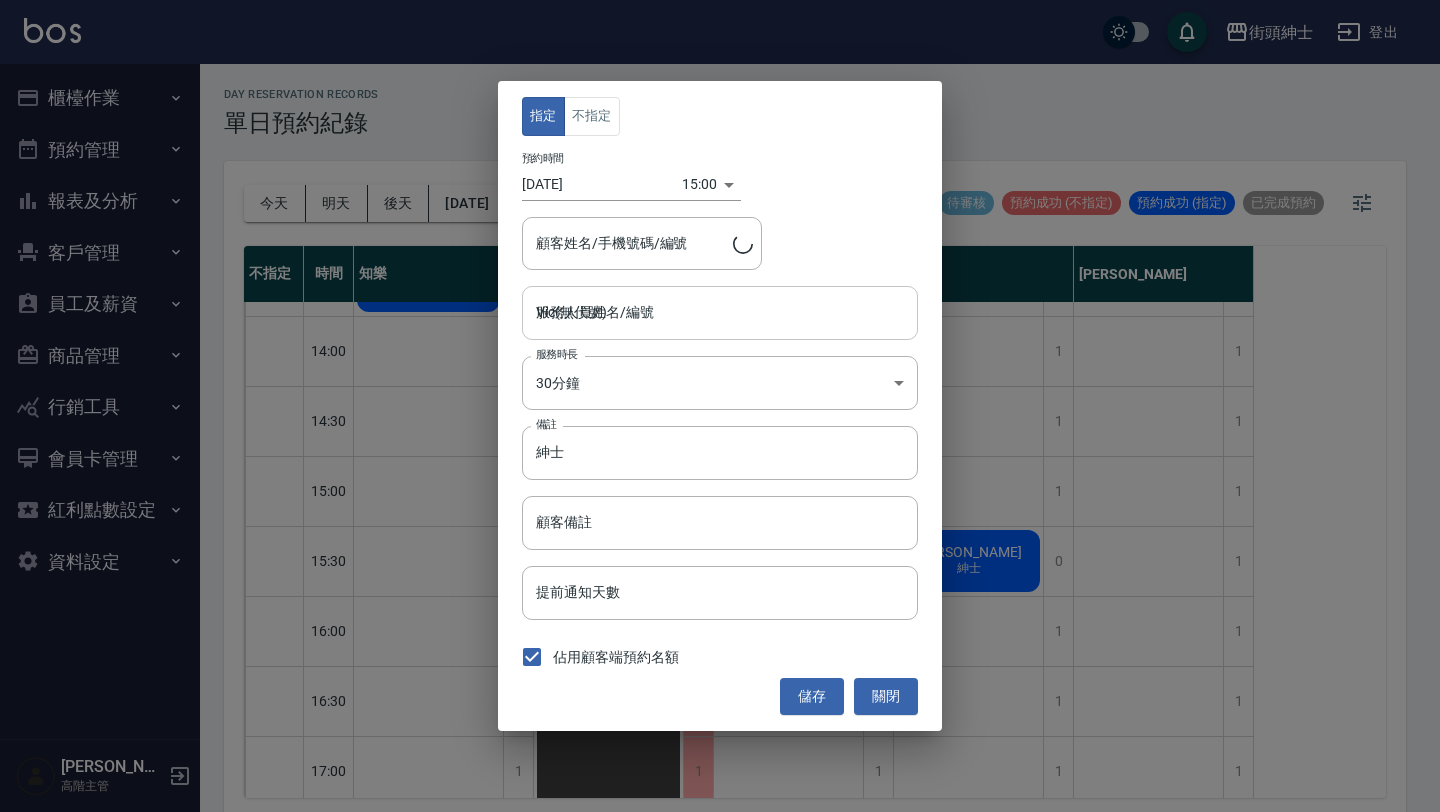 type on "[PERSON_NAME]/0988-321675" 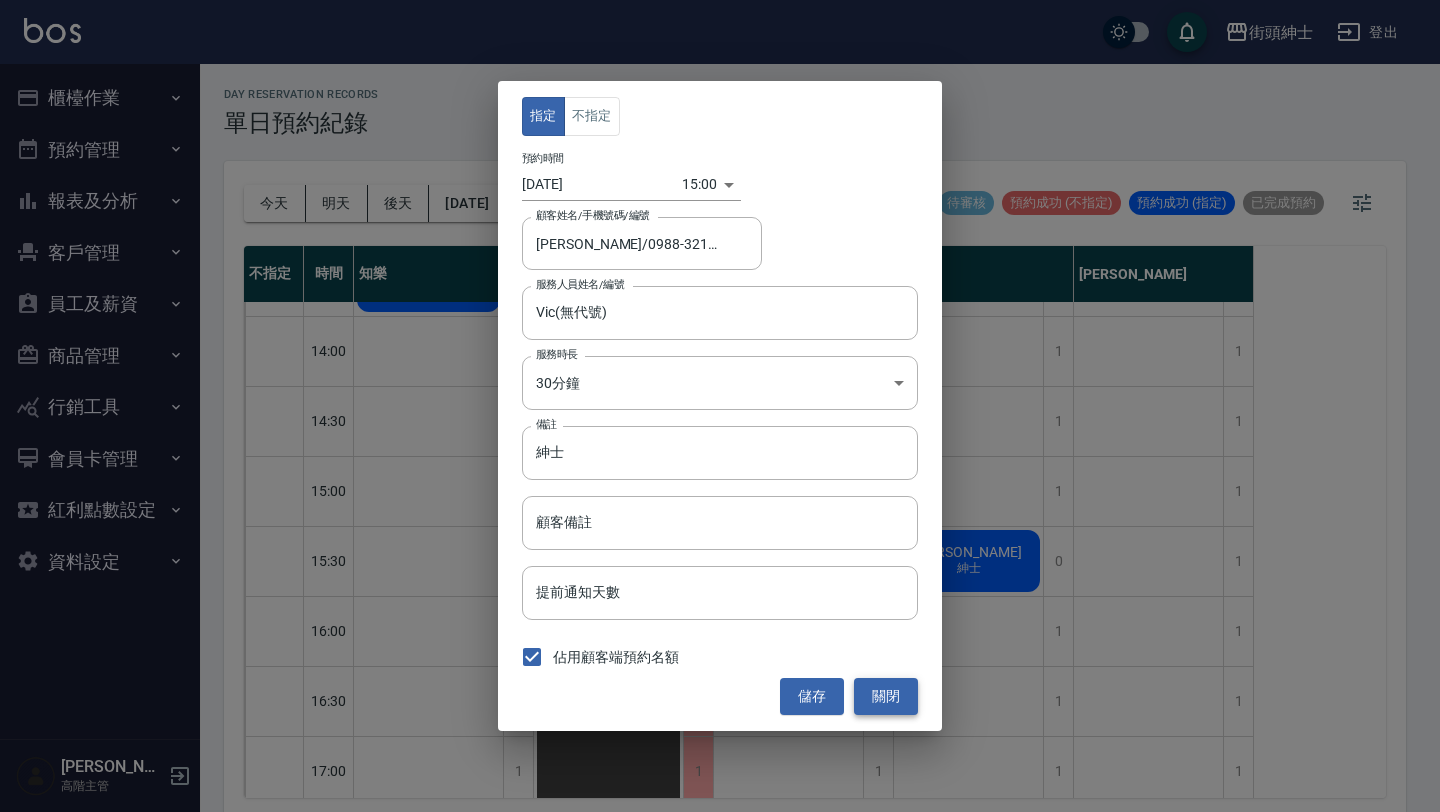click on "關閉" at bounding box center (886, 696) 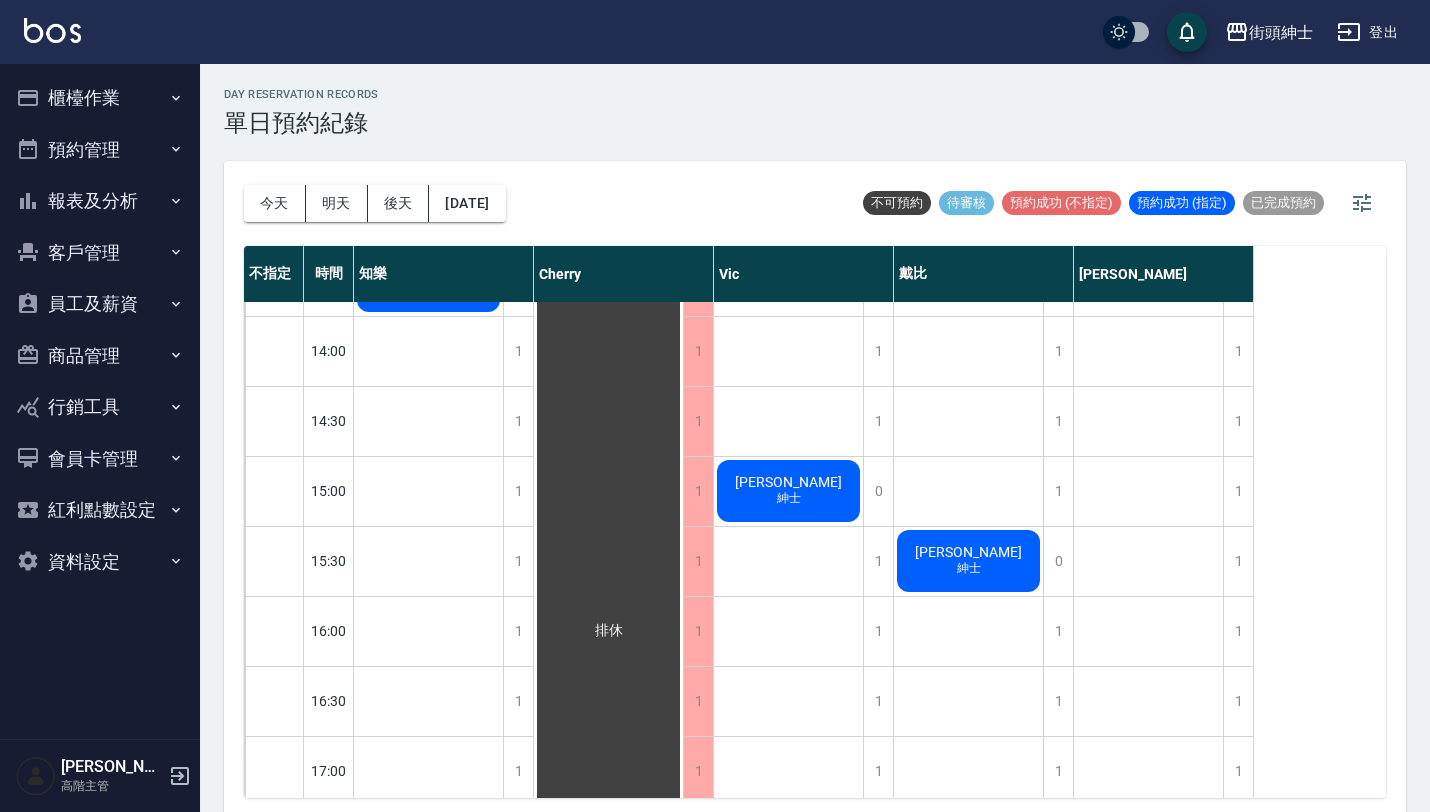 click on "[PERSON_NAME]" at bounding box center (428, 281) 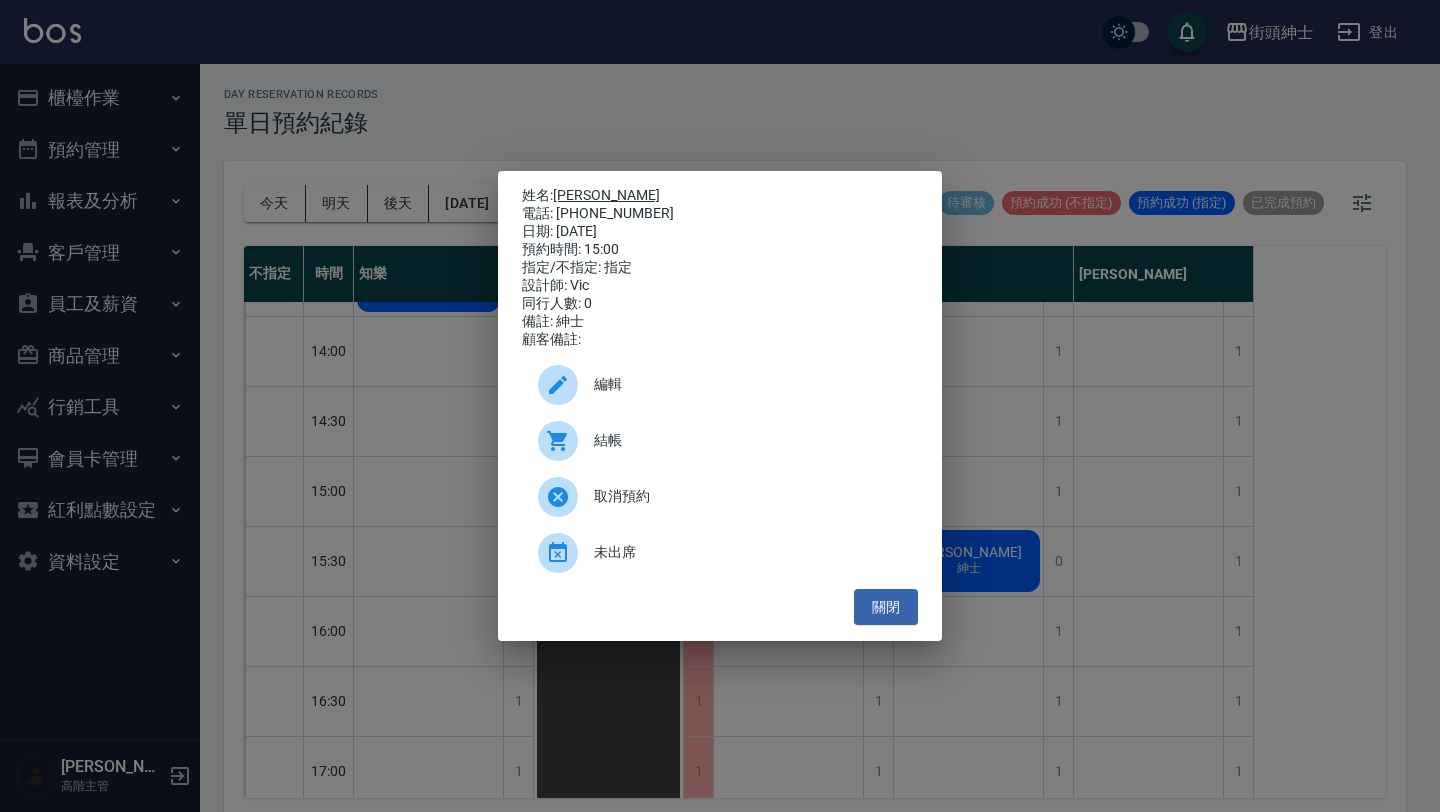 click on "[PERSON_NAME]" at bounding box center (606, 195) 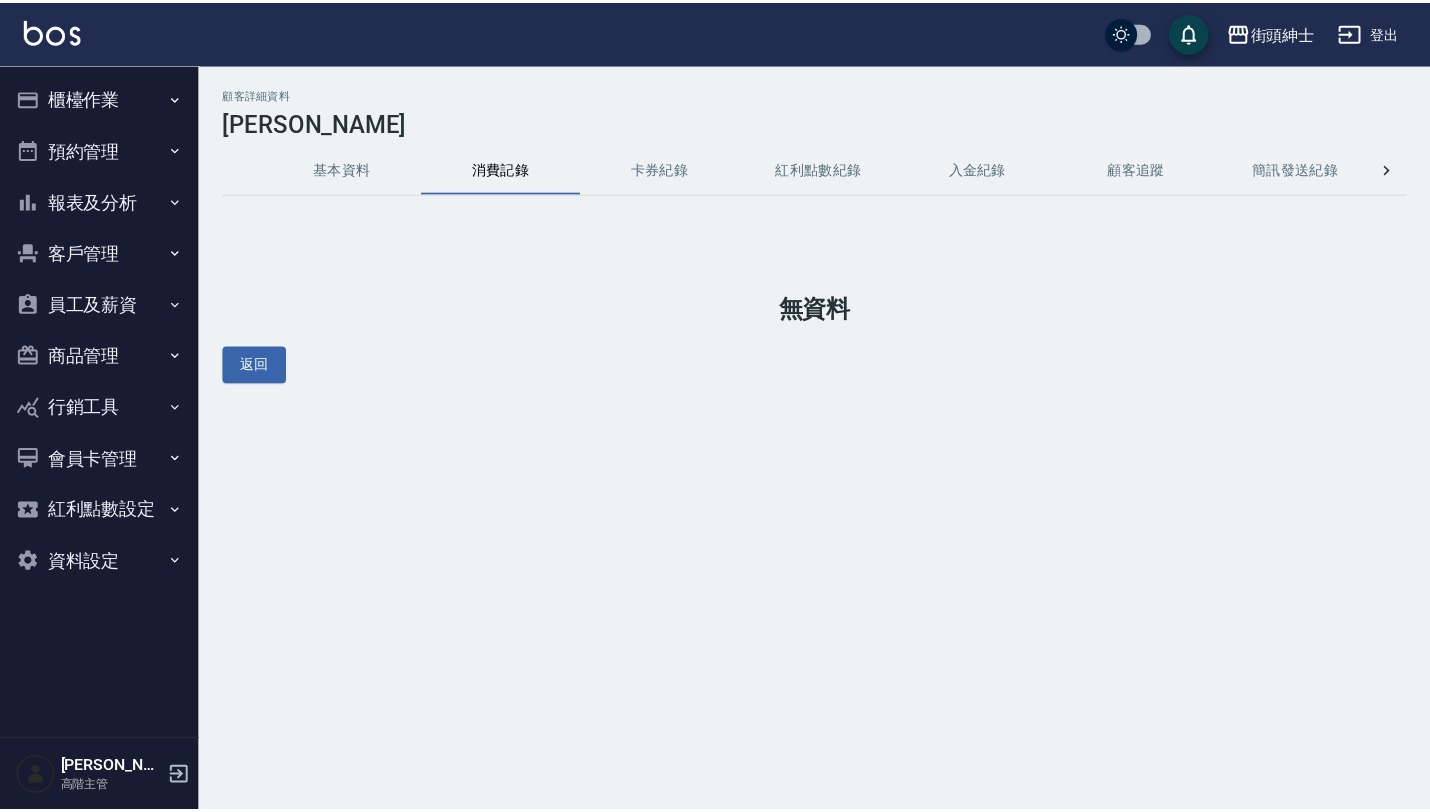 scroll, scrollTop: 0, scrollLeft: 0, axis: both 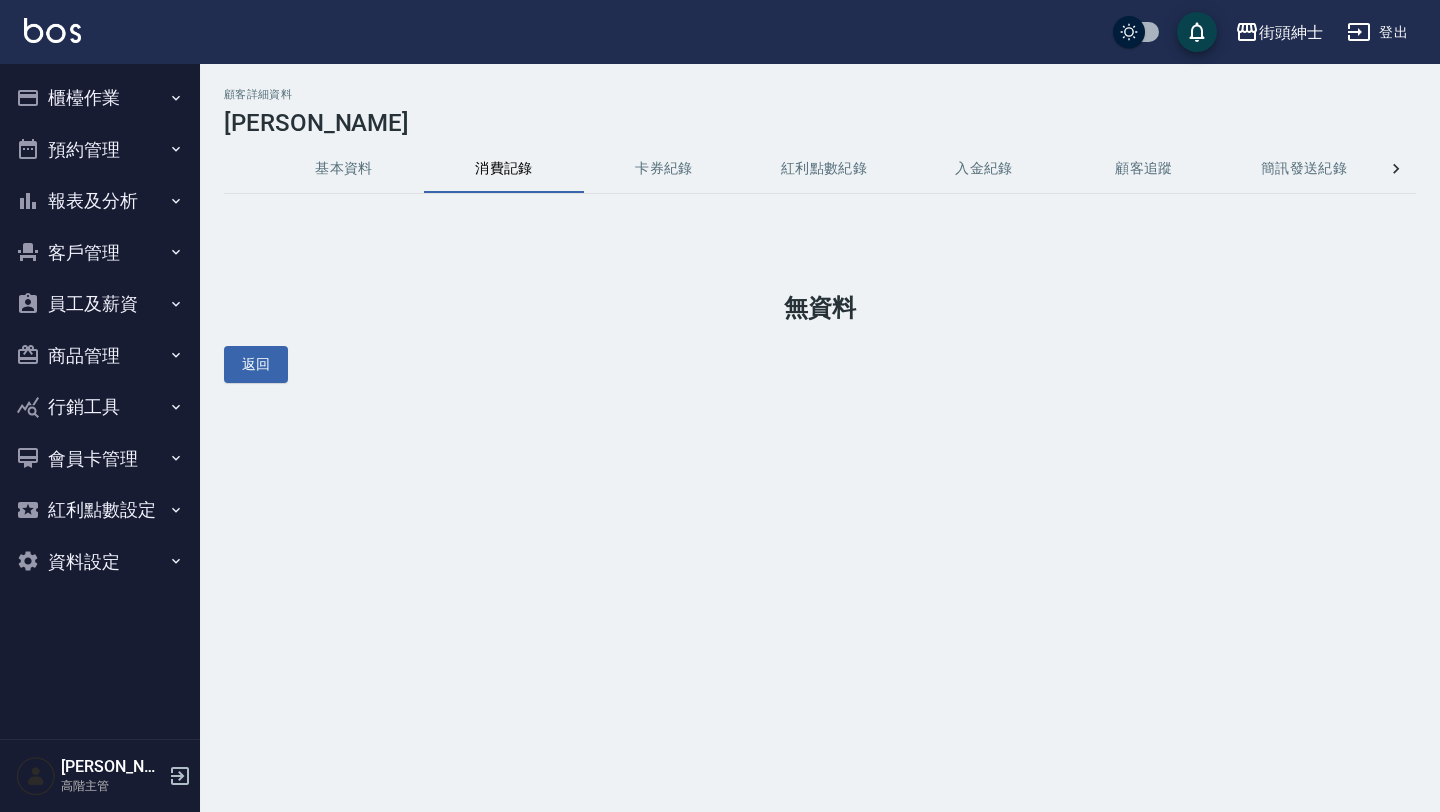 click on "基本資料" at bounding box center (344, 169) 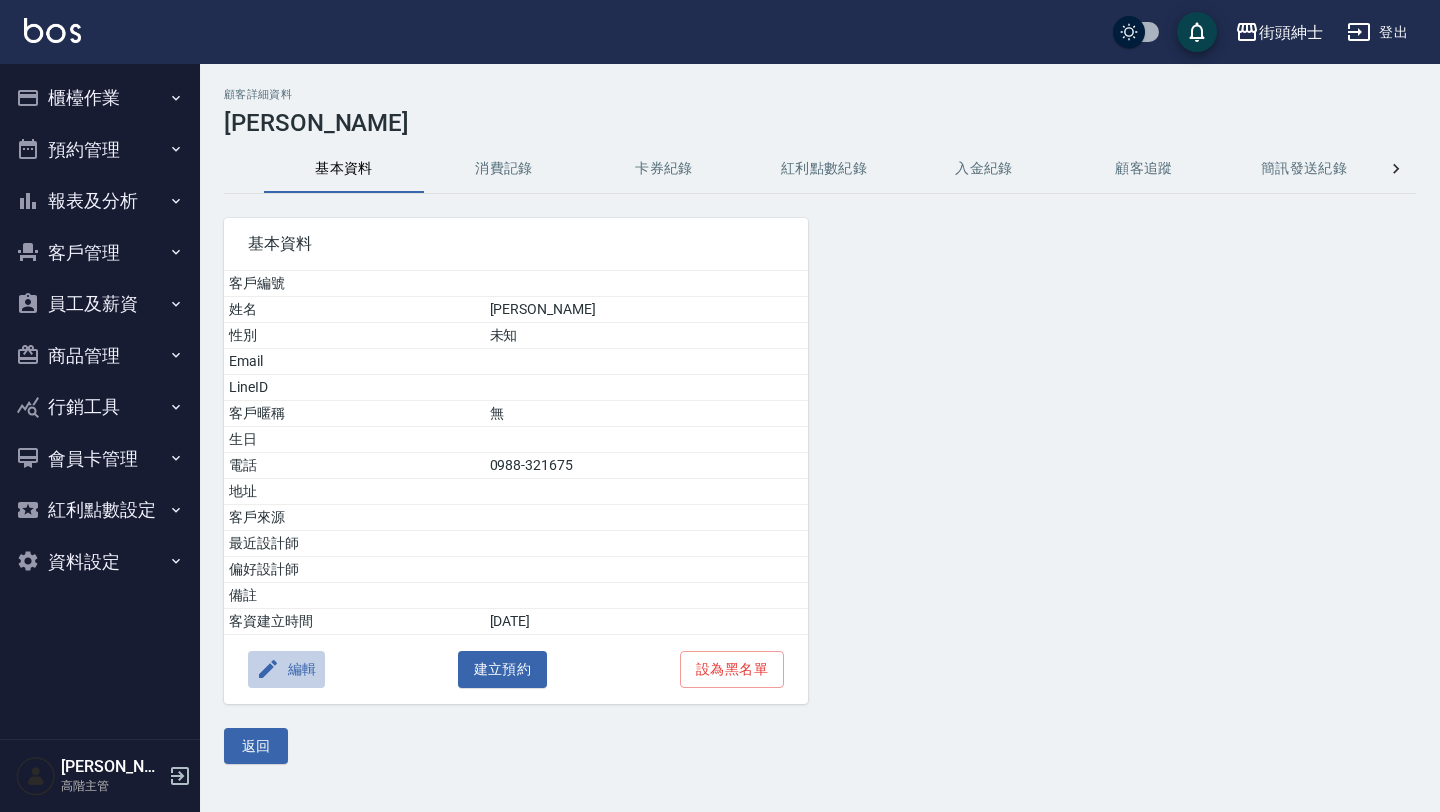 click on "編輯" at bounding box center [286, 669] 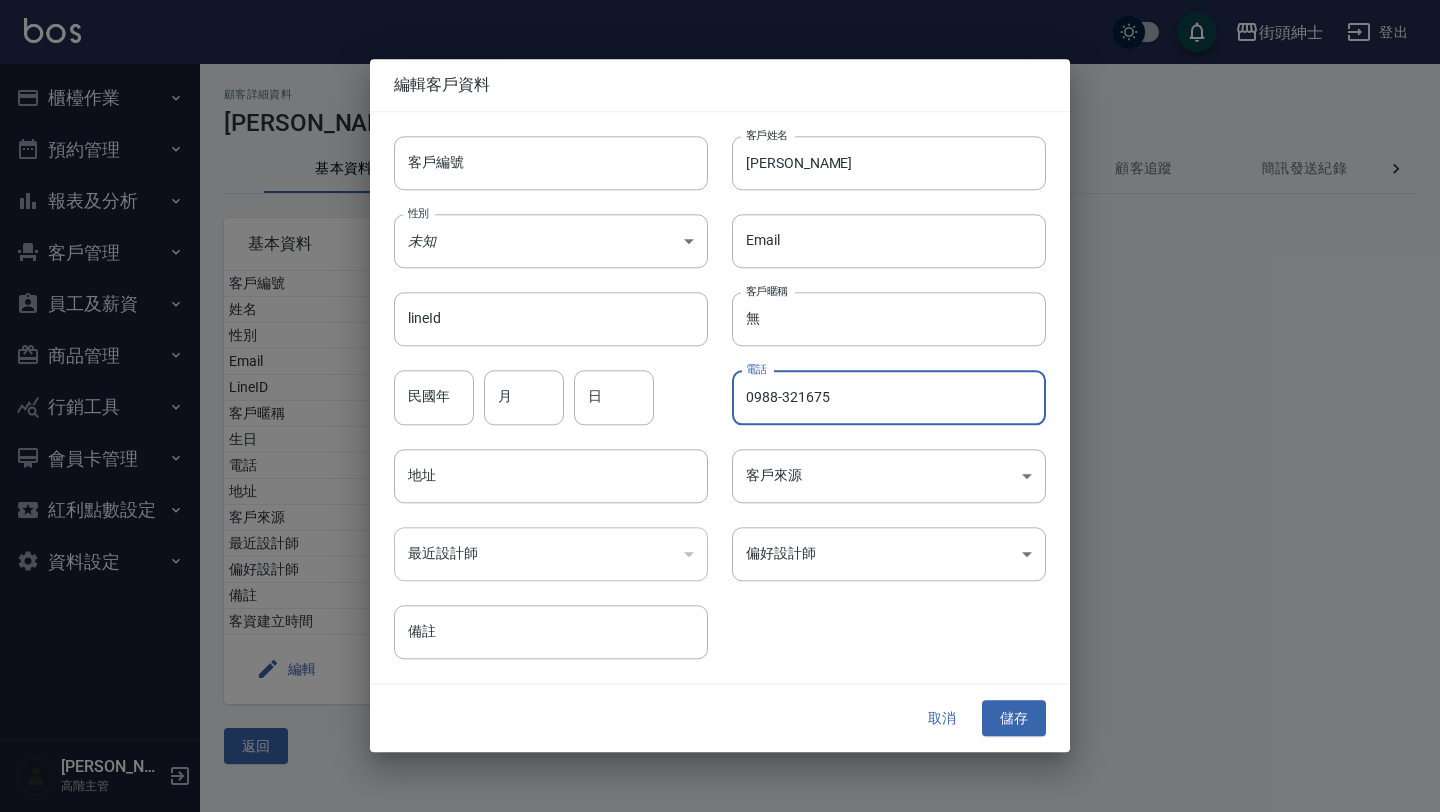 click on "0988-321675" at bounding box center (889, 398) 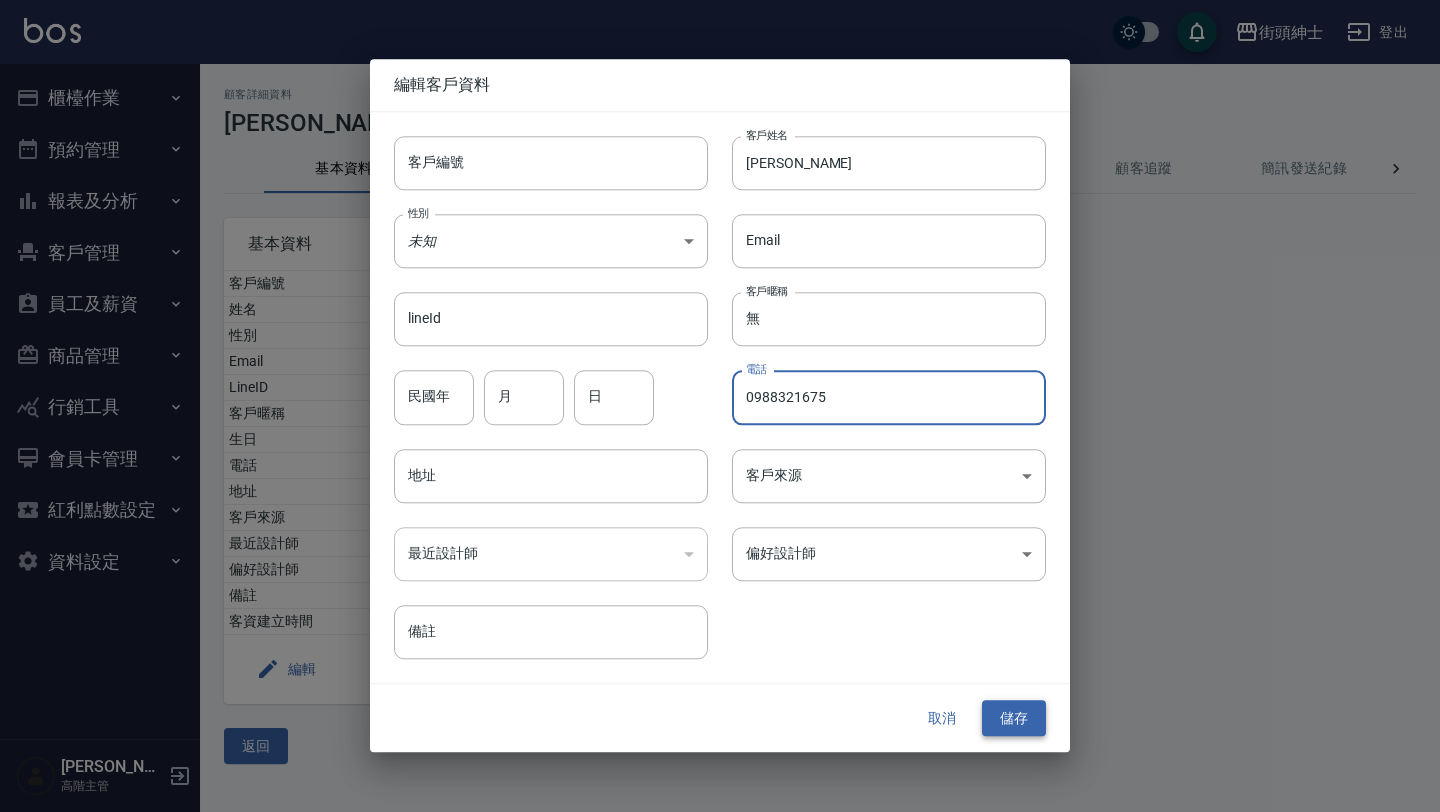type on "0988321675" 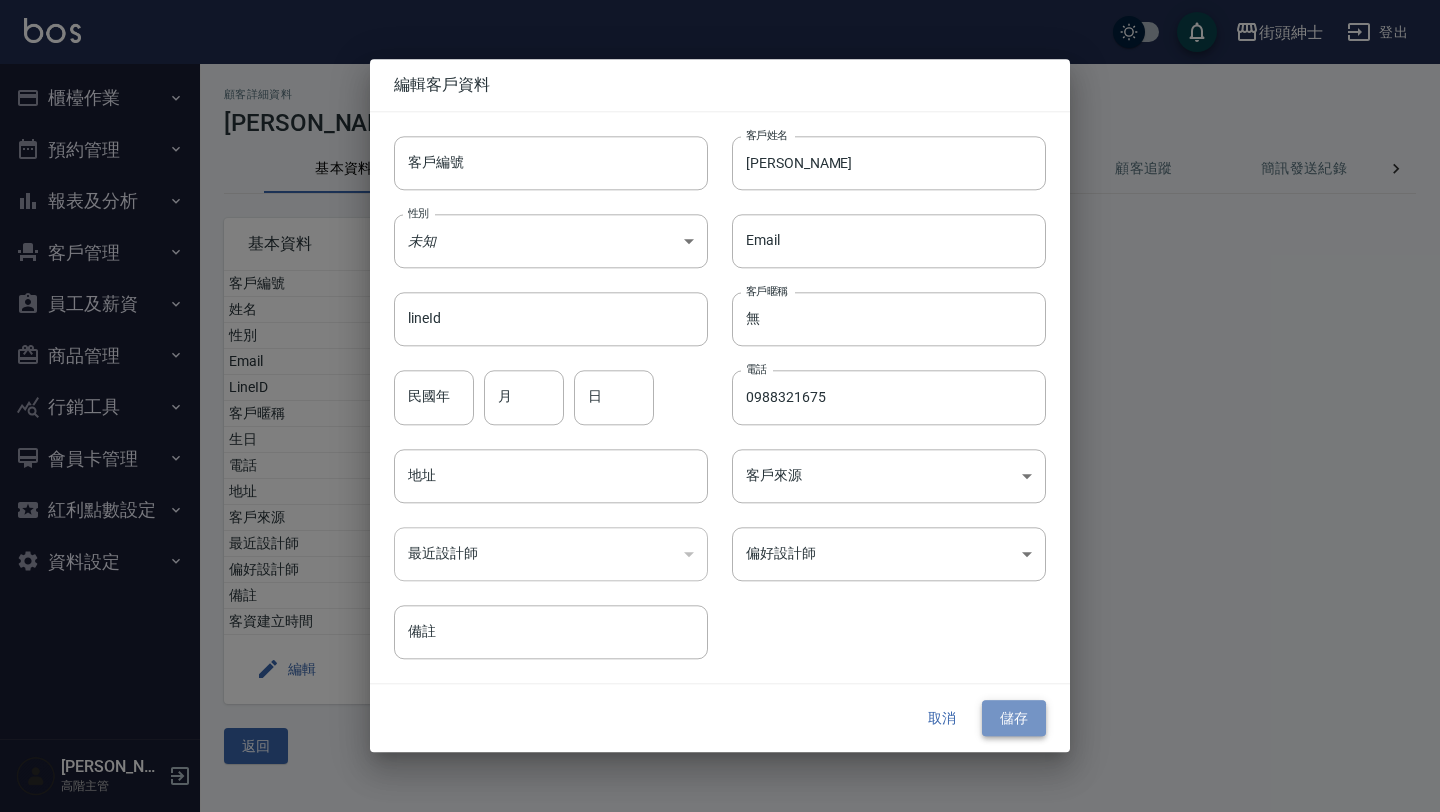 click on "儲存" at bounding box center [1014, 718] 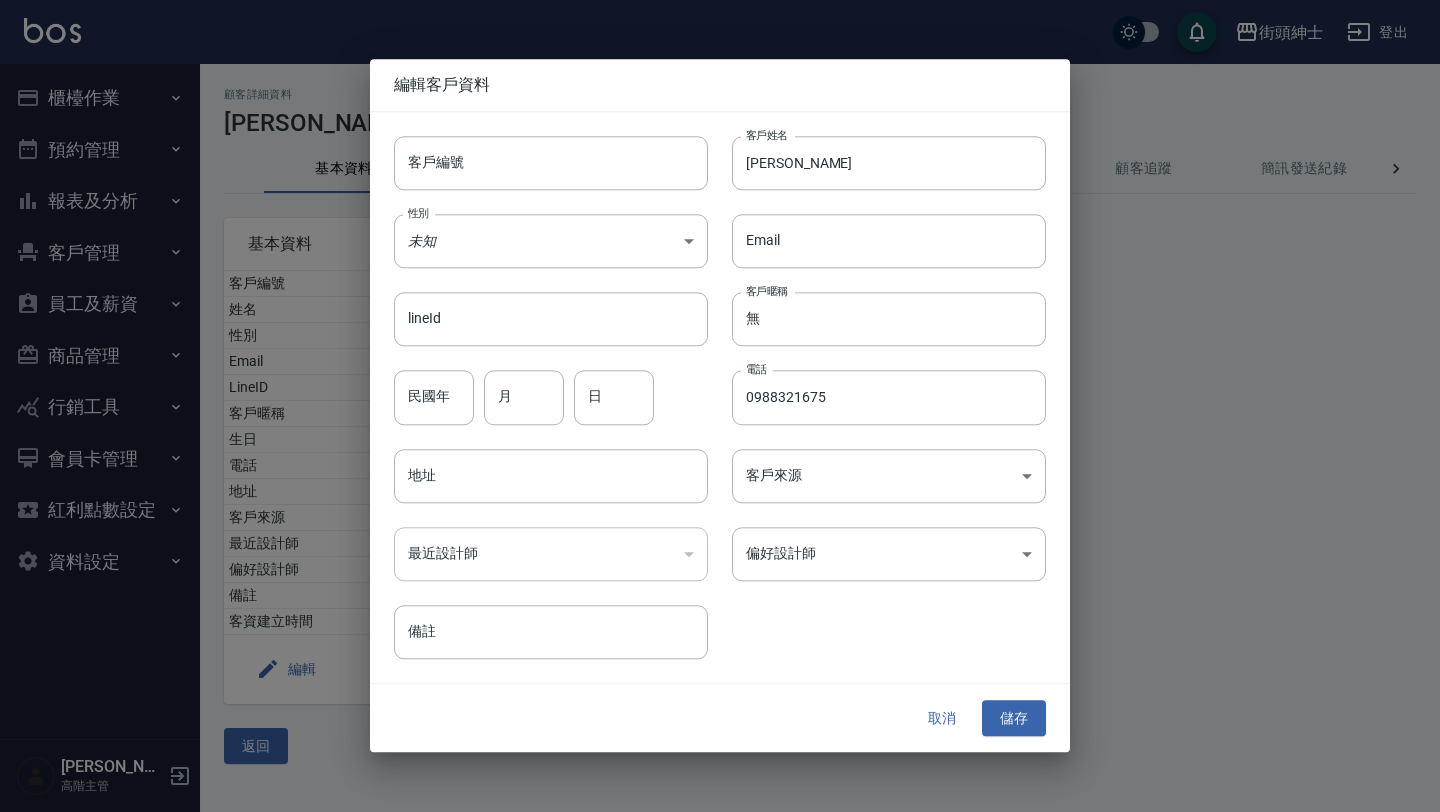 click on "取消" at bounding box center [942, 718] 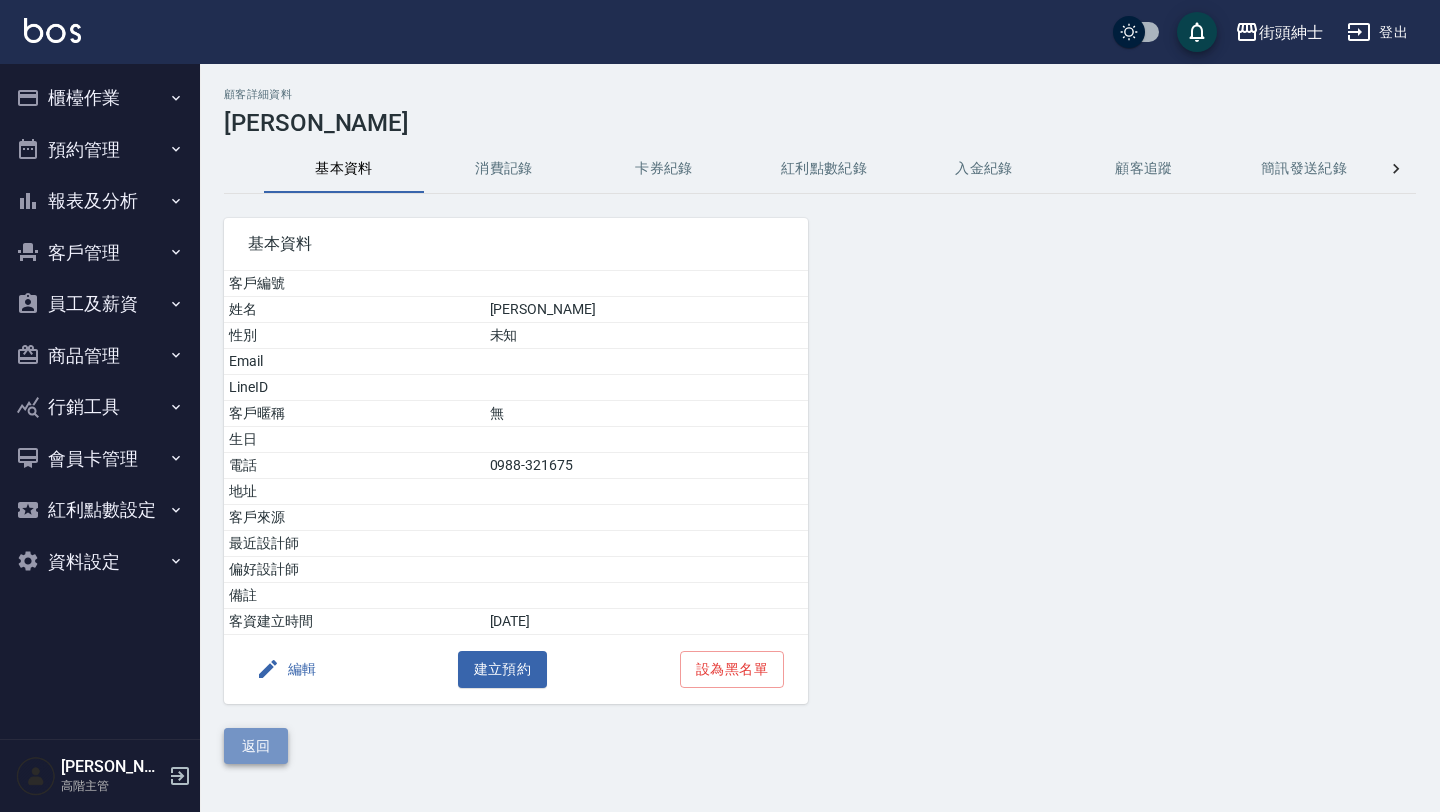 click on "返回" at bounding box center [256, 746] 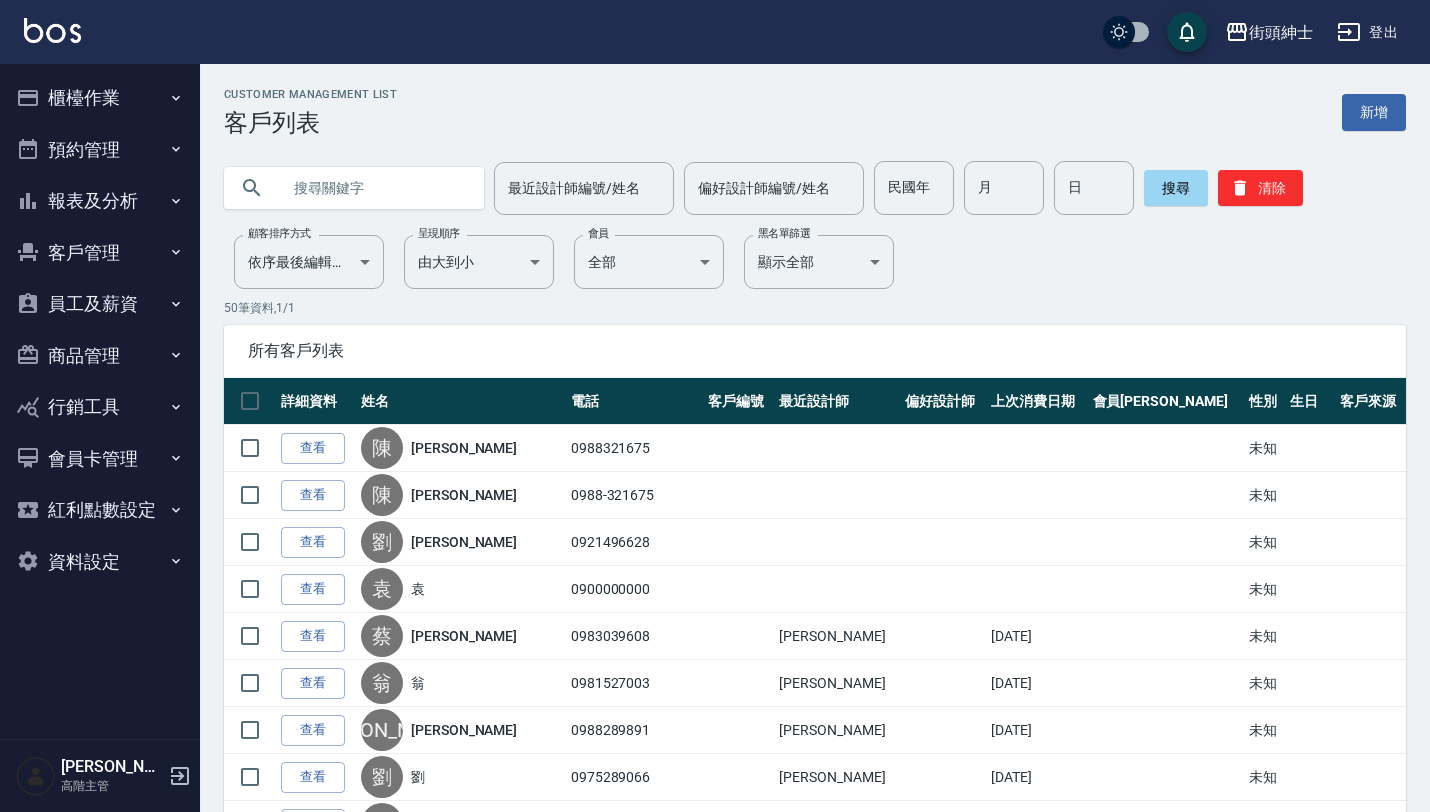 click on "預約管理" at bounding box center (100, 150) 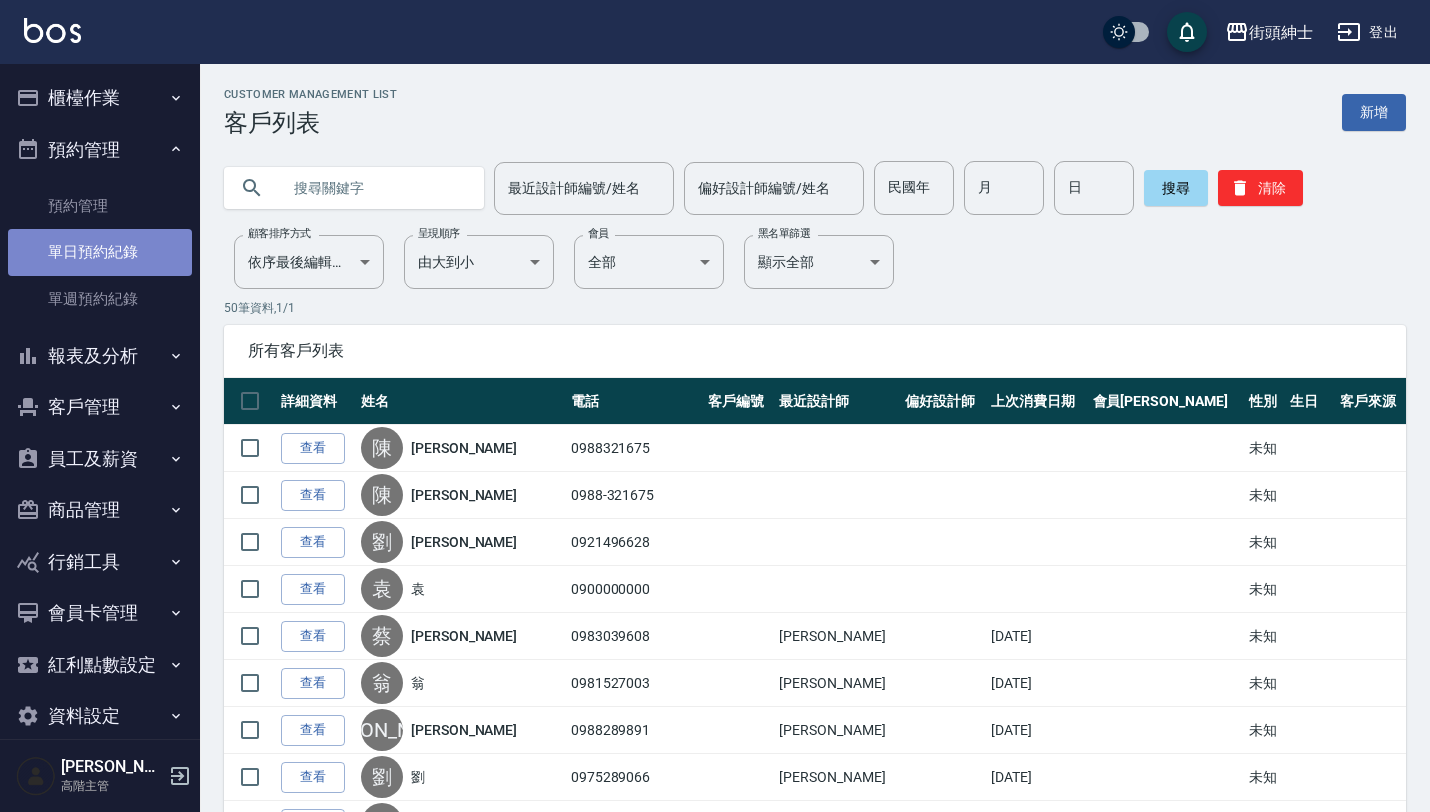 click on "單日預約紀錄" at bounding box center (100, 252) 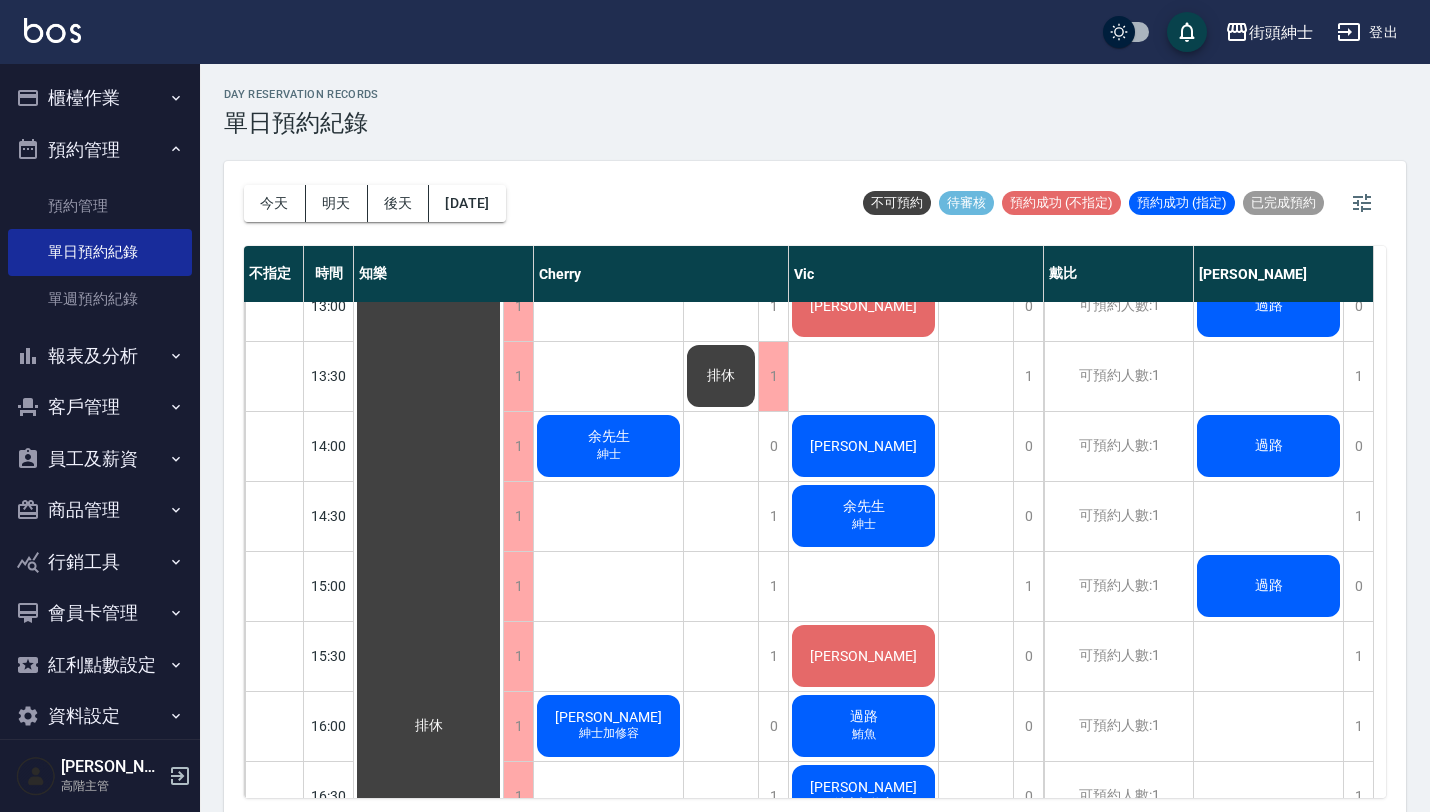 scroll, scrollTop: 597, scrollLeft: 0, axis: vertical 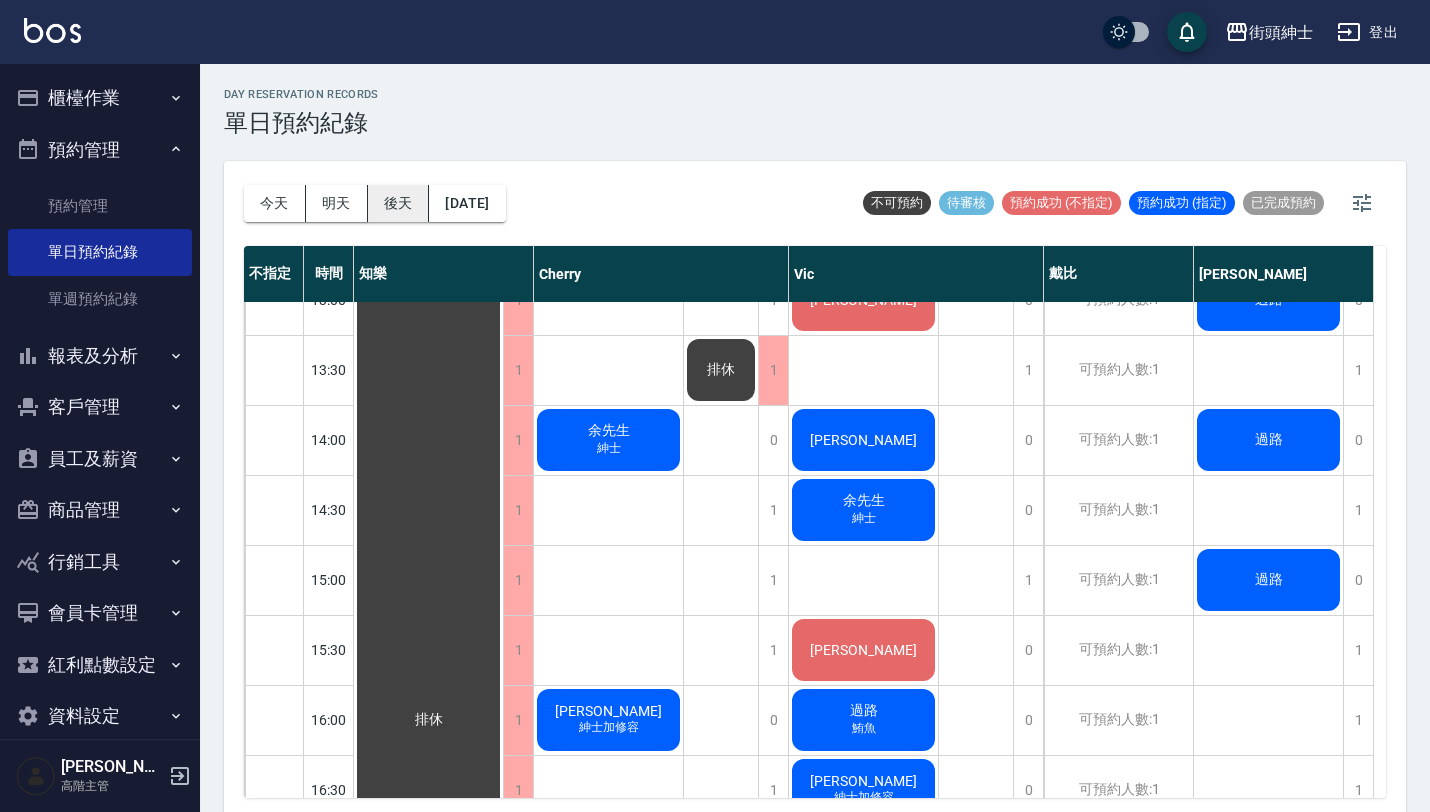 click on "後天" at bounding box center [399, 203] 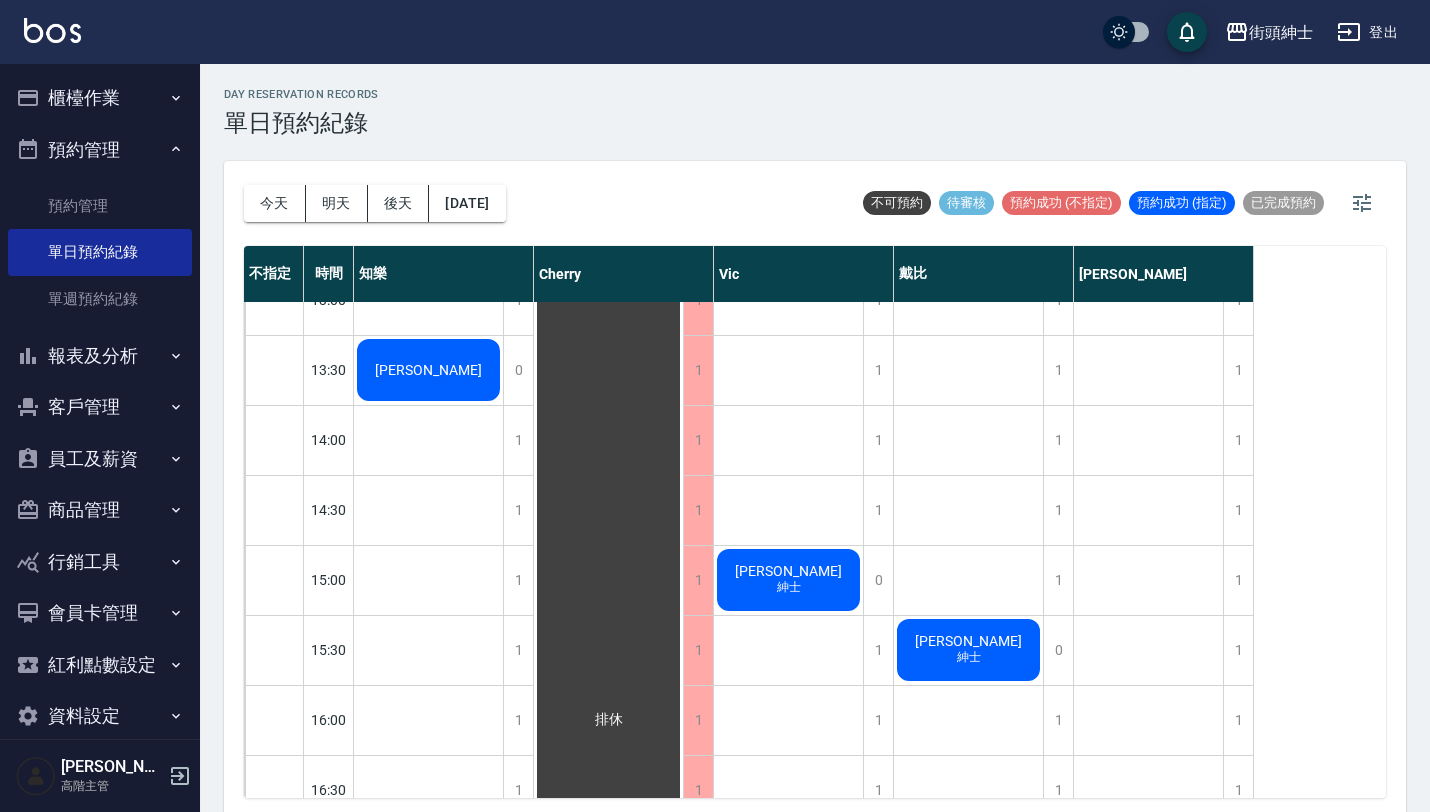 click on "[PERSON_NAME]" at bounding box center [428, 370] 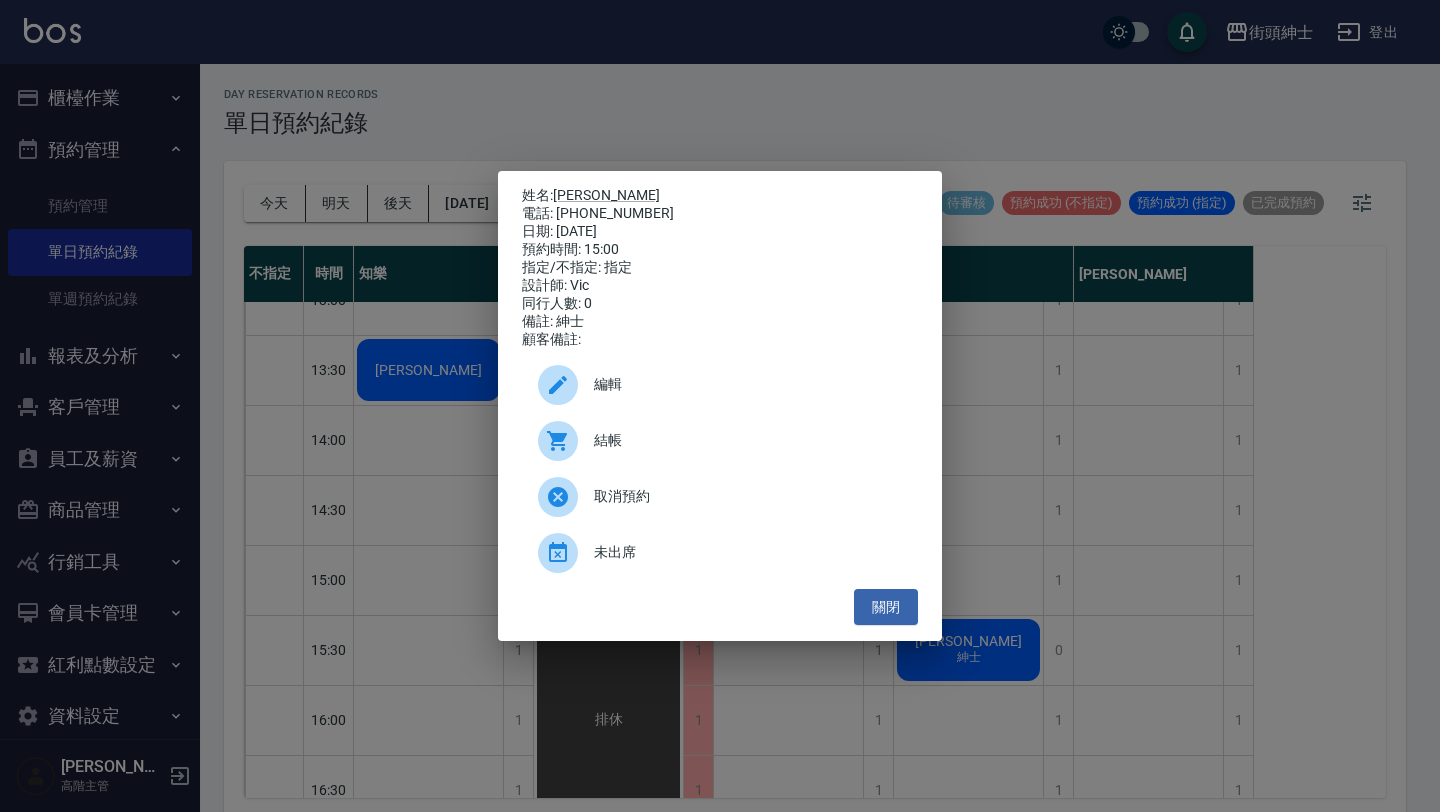 click on "編輯" at bounding box center (748, 384) 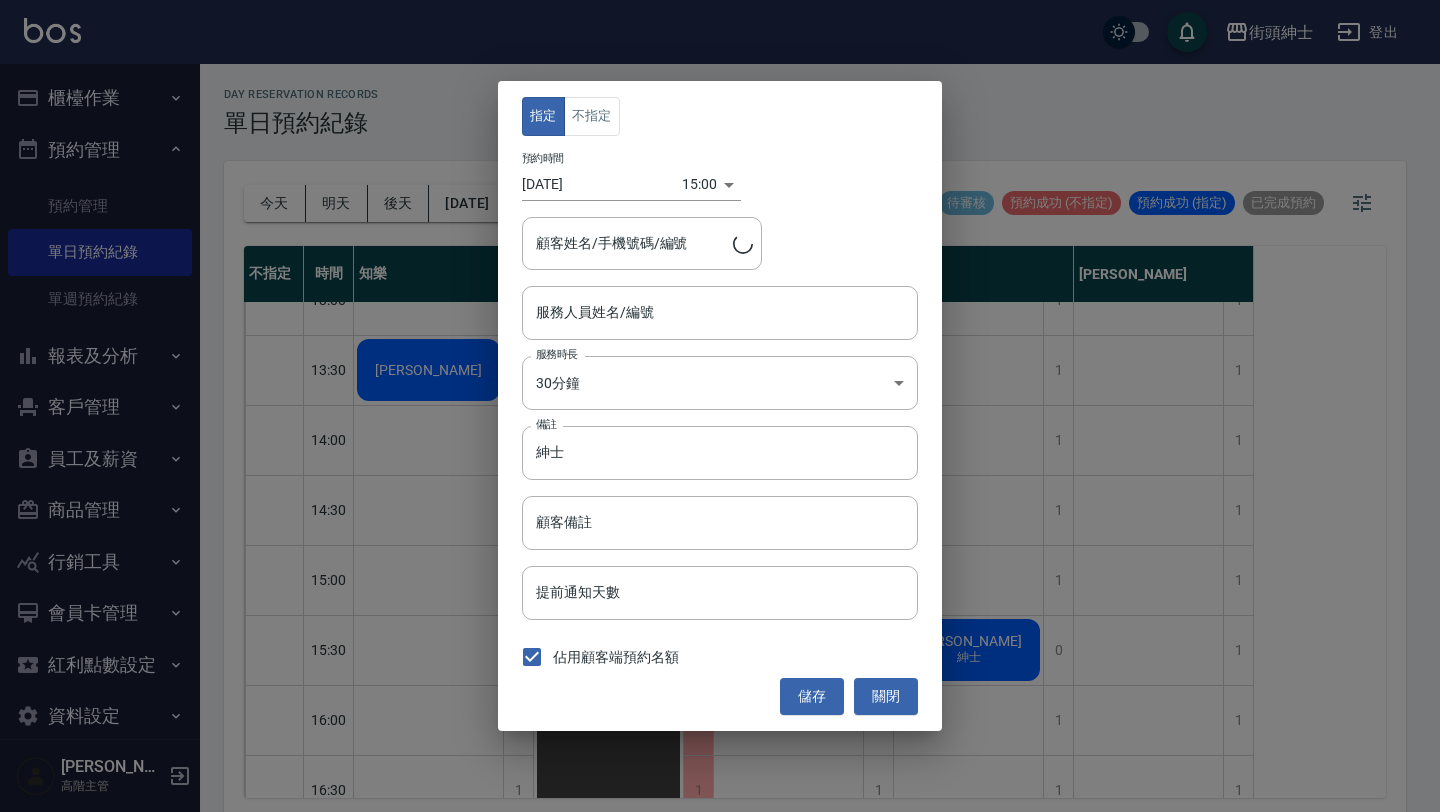 type on "Vic(無代號)" 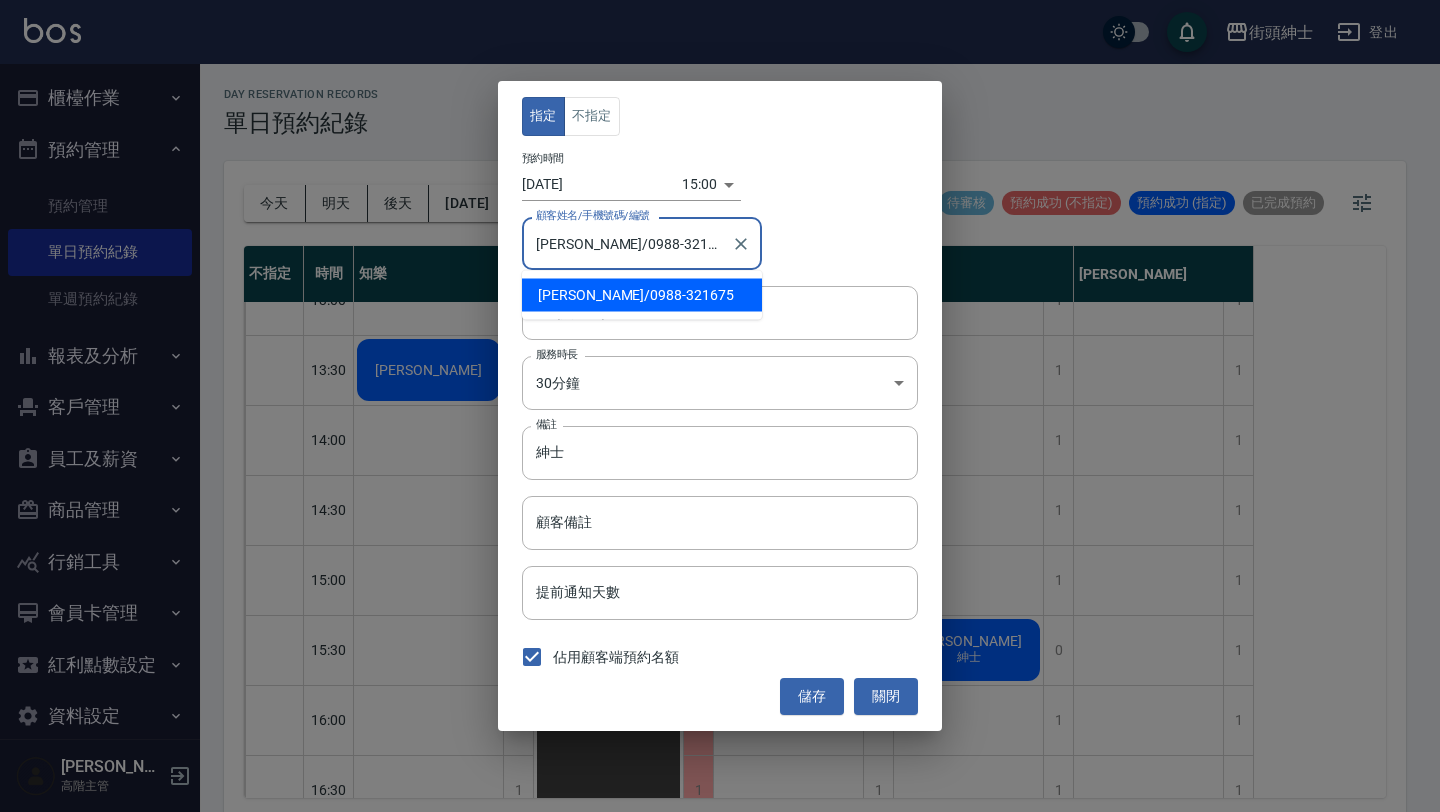 click on "[PERSON_NAME]/0988-321675" at bounding box center (627, 243) 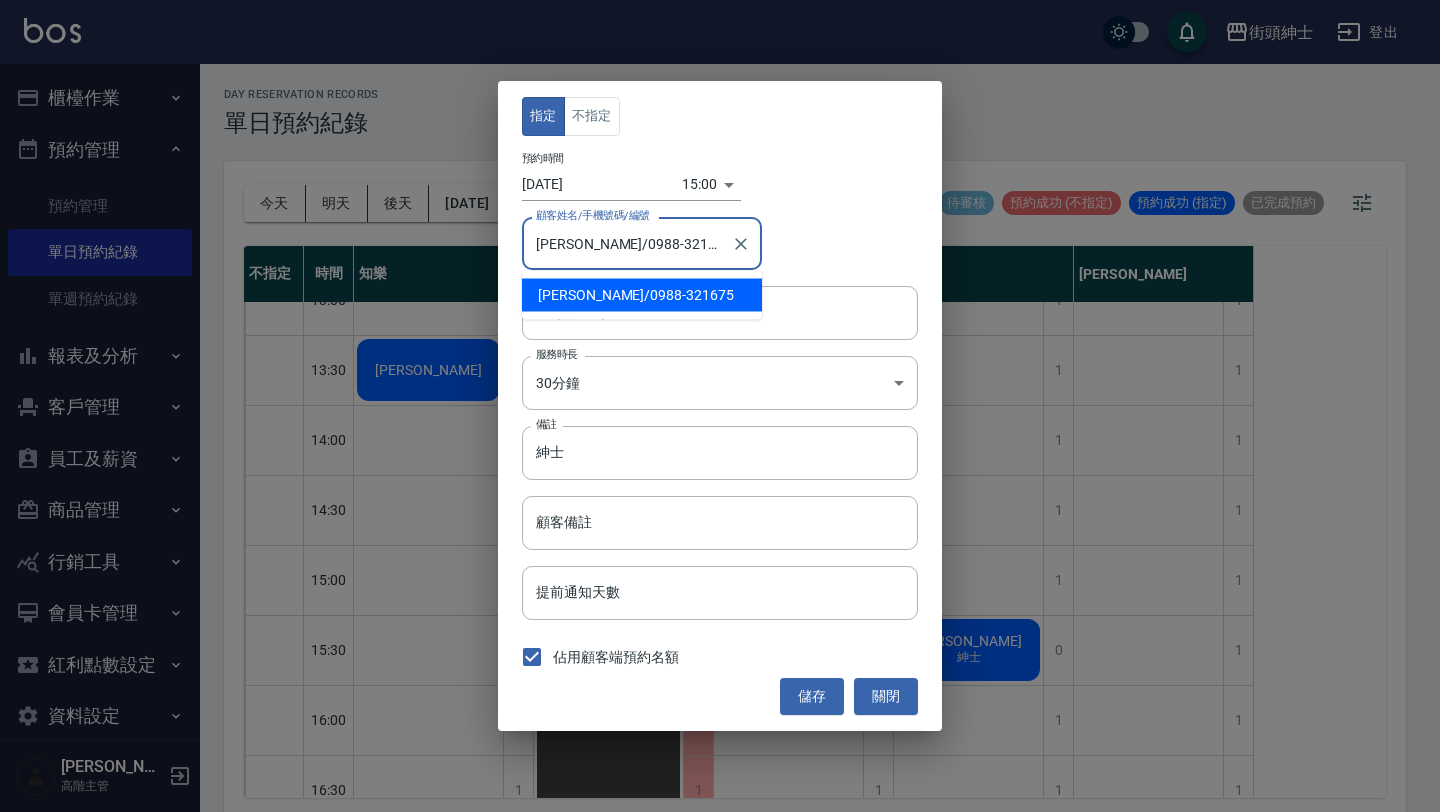 click on "[PERSON_NAME]/0988-321675" at bounding box center (627, 243) 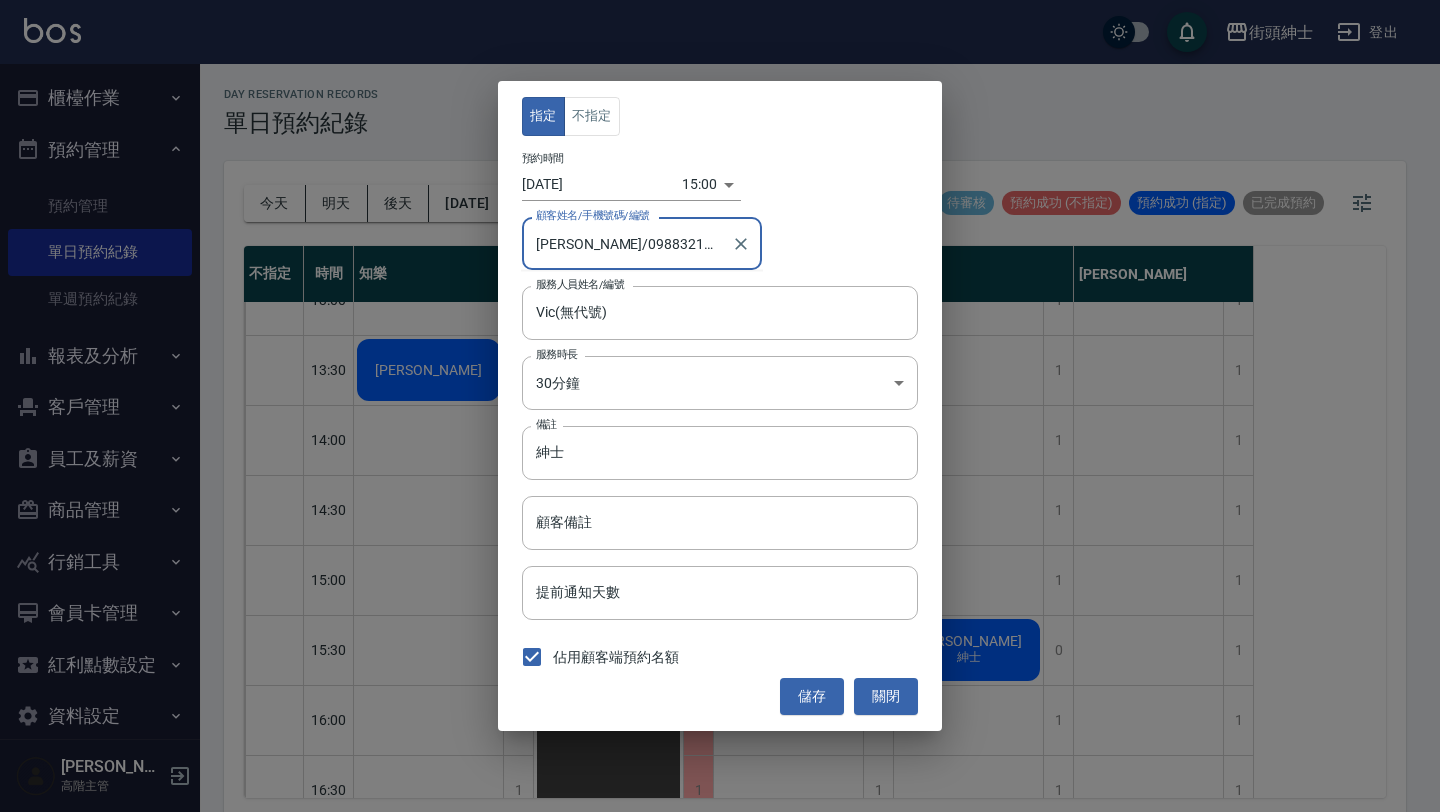 drag, startPoint x: 581, startPoint y: 245, endPoint x: 501, endPoint y: 243, distance: 80.024994 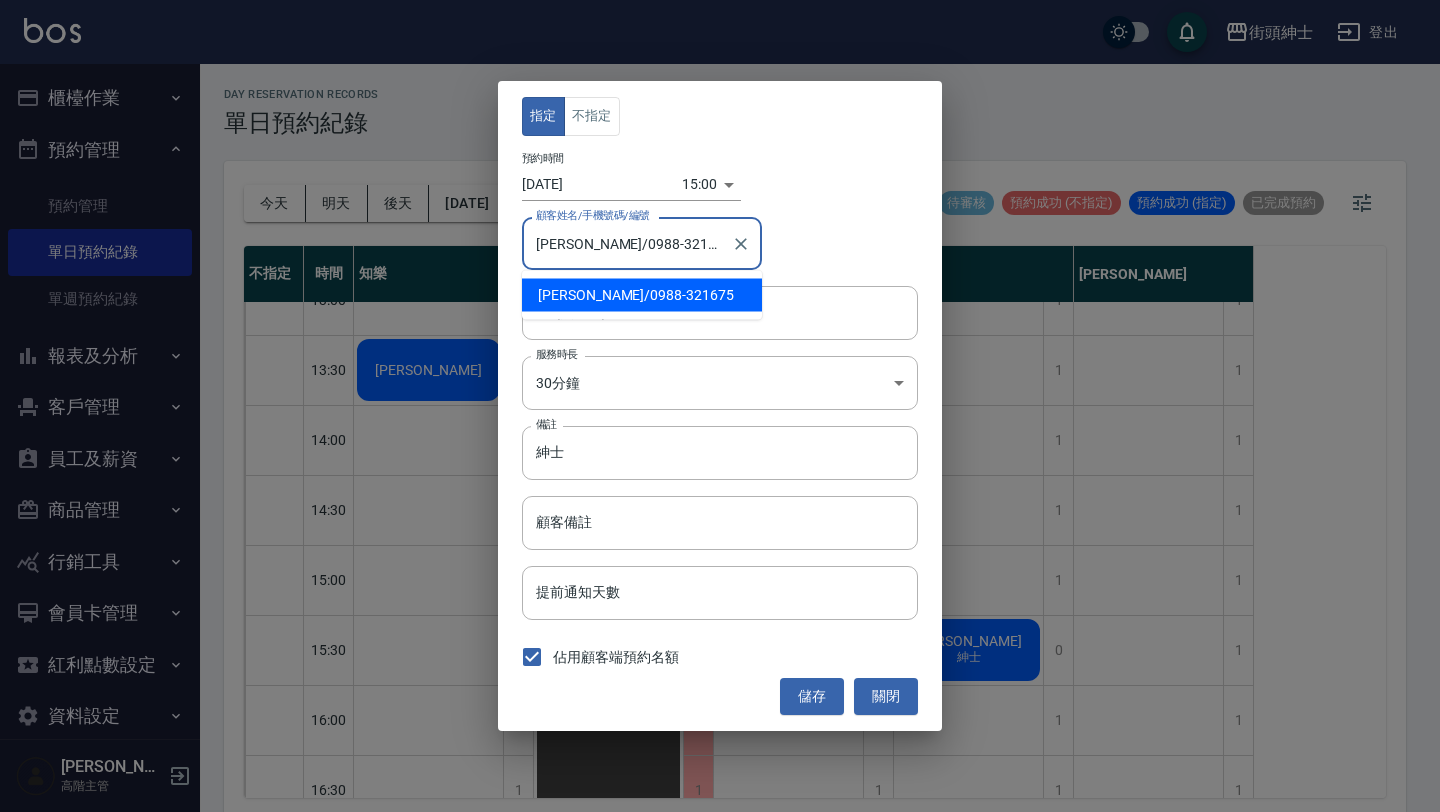 click on "[PERSON_NAME]/0988-321675" at bounding box center [627, 243] 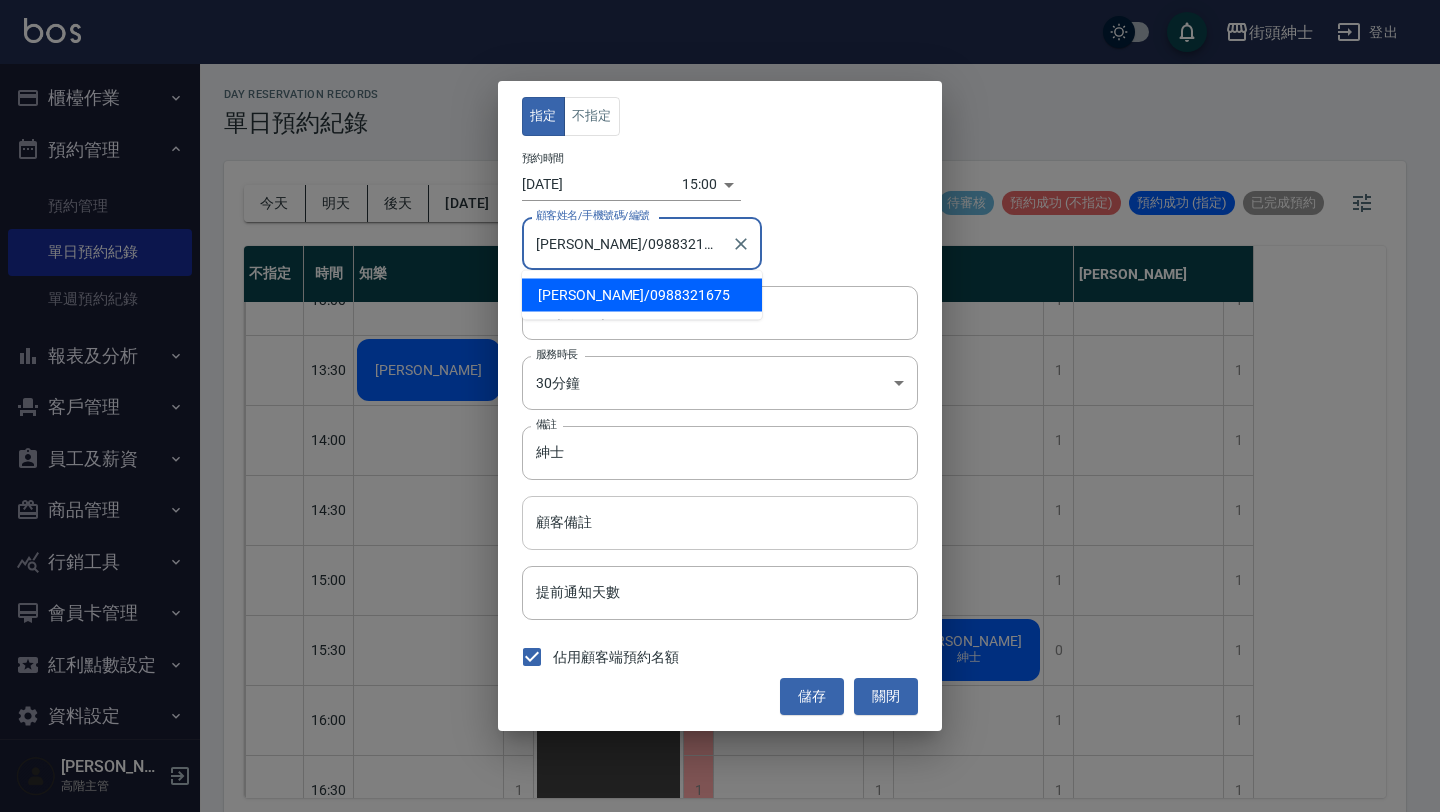 type on "[PERSON_NAME]/0988-321675" 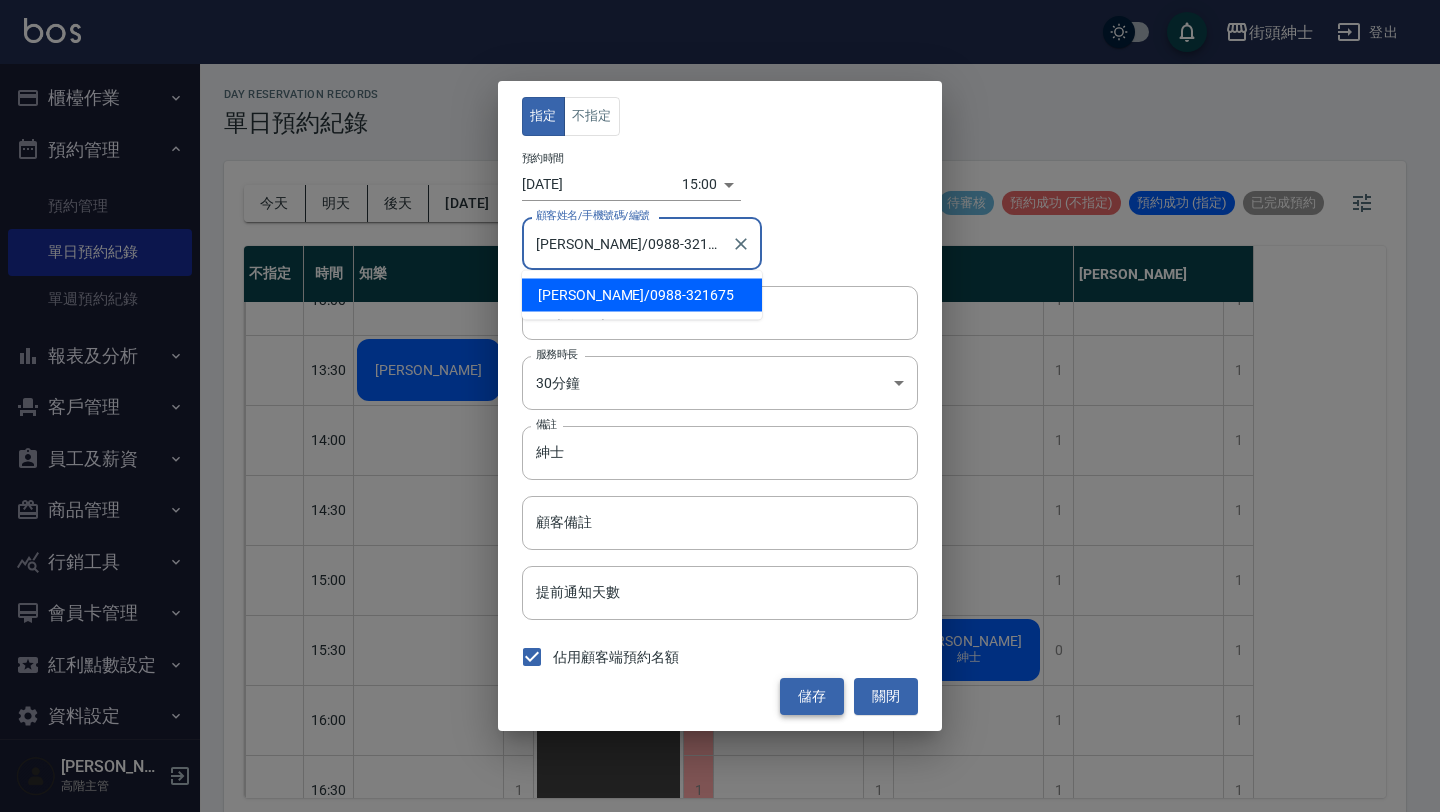 click on "儲存" at bounding box center (812, 696) 